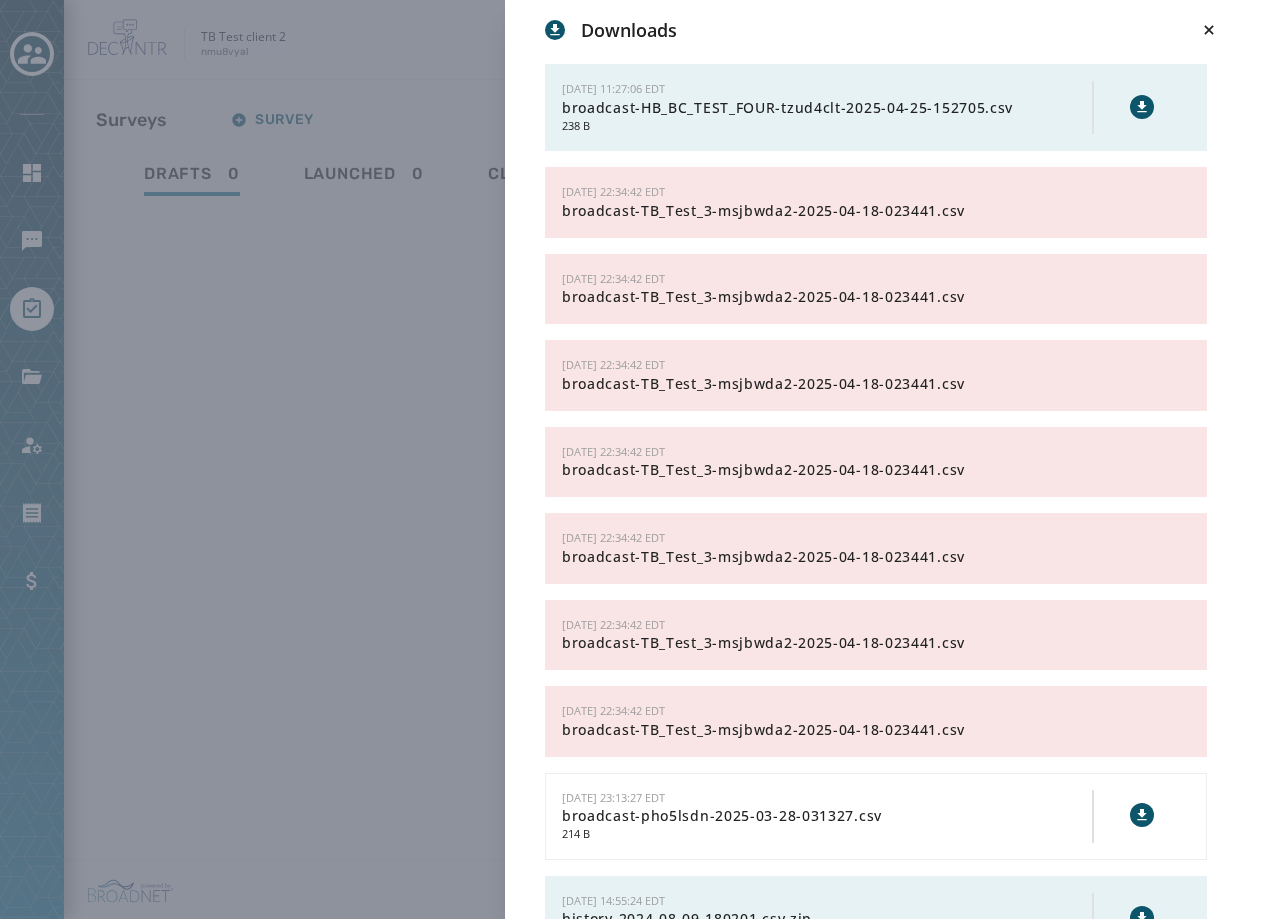 click on "Downloads [DATE] 11:27:06 EDT broadcast-HB_BC_TEST_FOUR-tzud4clt-2025-04-25-152705.csv 238 B [DATE] 22:34:42 EDT broadcast-TB_Test_3-msjbwda2-2025-04-18-023441.csv [DATE] 22:34:42 EDT broadcast-TB_Test_3-msjbwda2-2025-04-18-023441.csv [DATE] 22:34:42 EDT broadcast-TB_Test_3-msjbwda2-2025-04-18-023441.csv [DATE] 22:34:42 EDT broadcast-TB_Test_3-msjbwda2-2025-04-18-023441.csv [DATE] 22:34:42 EDT broadcast-TB_Test_3-msjbwda2-2025-04-18-023441.csv [DATE] 22:34:42 EDT broadcast-TB_Test_3-msjbwda2-2025-04-18-023441.csv [DATE] 22:34:42 EDT broadcast-TB_Test_3-msjbwda2-2025-04-18-023441.csv [DATE] 23:13:27 EDT broadcast-pho5lsdn-2025-03-28-031327.csv 214 B [DATE] 14:55:24 EDT history-2024-08-09-180201.csv.zip 1.5 MB" at bounding box center (631, 459) 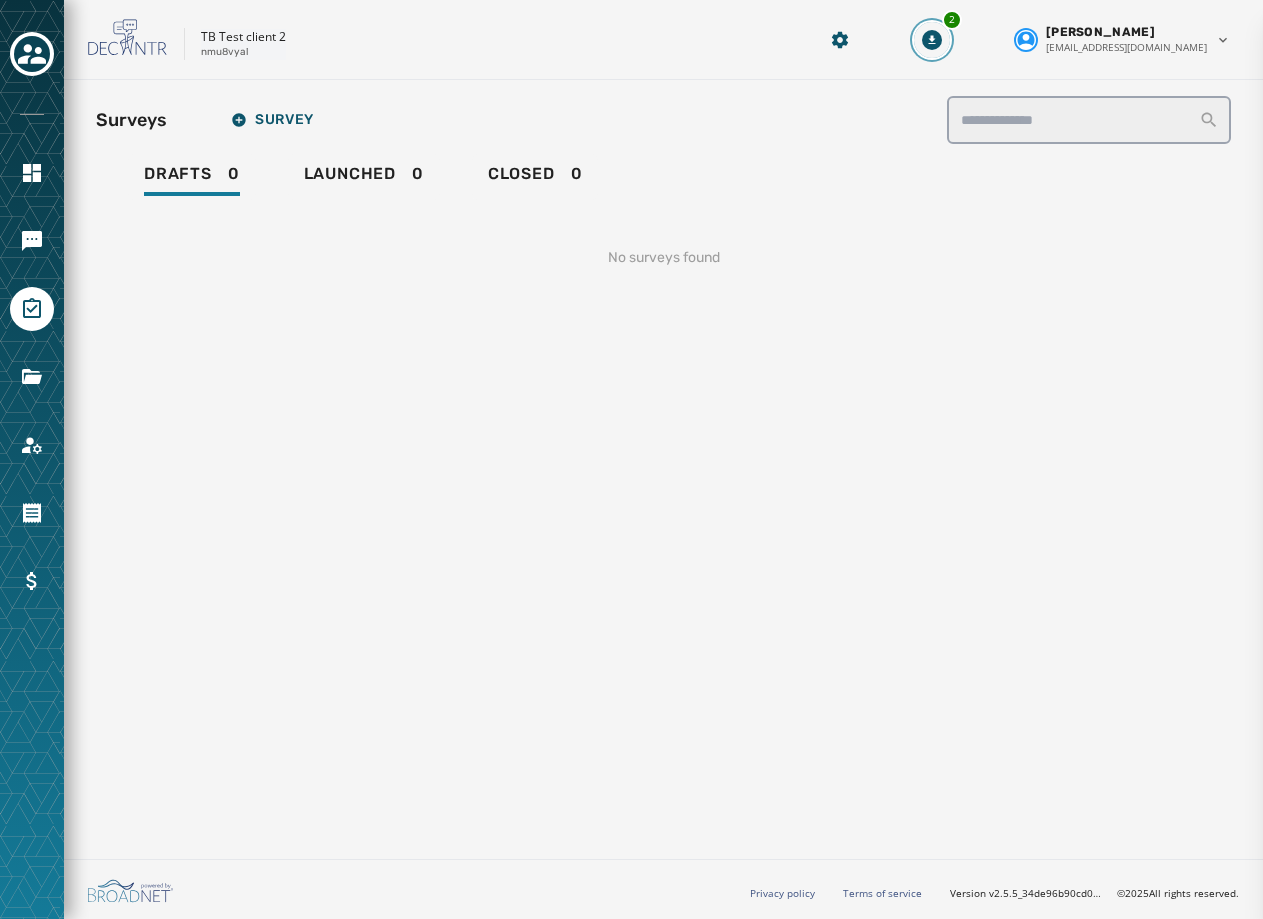 type 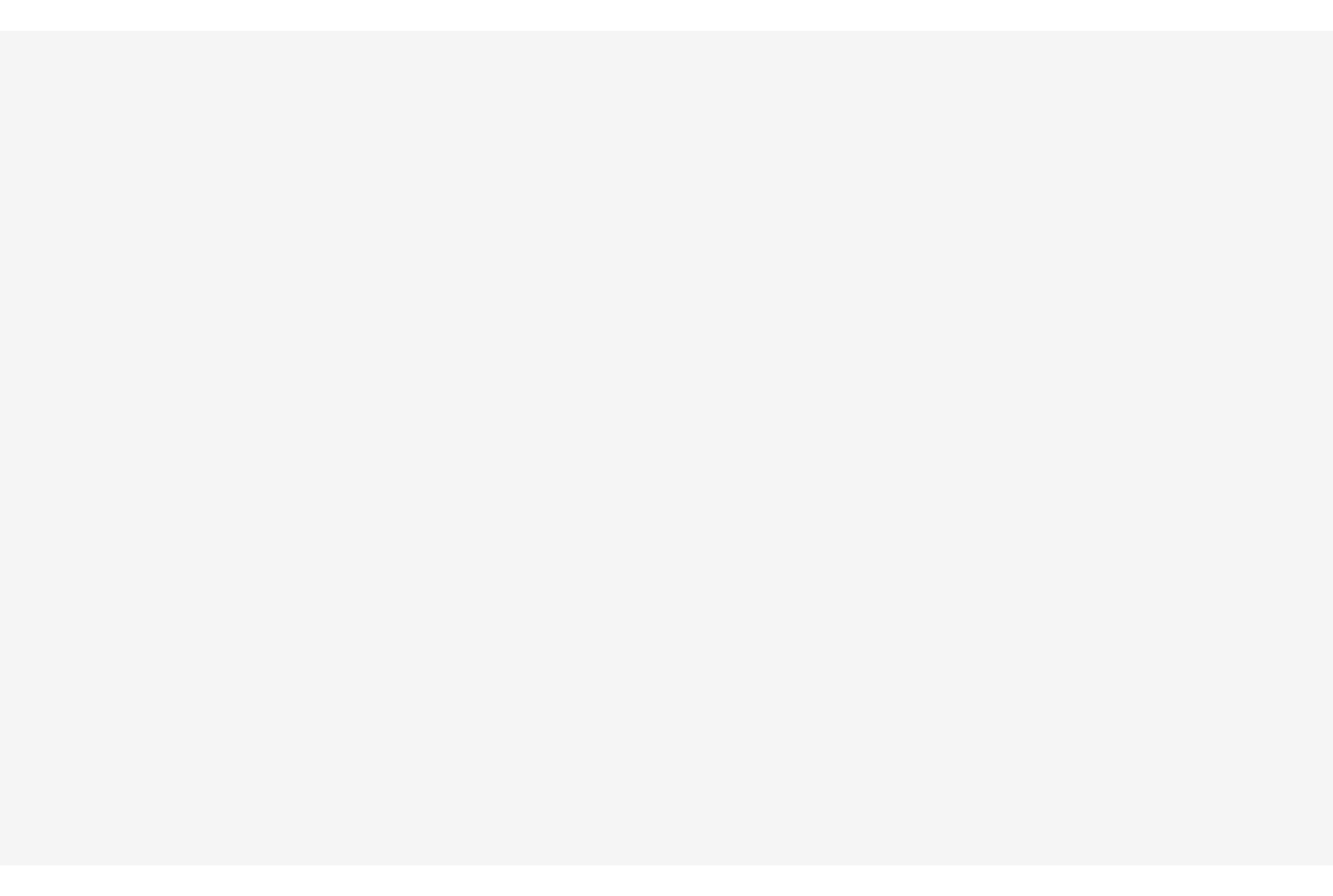 scroll, scrollTop: 0, scrollLeft: 0, axis: both 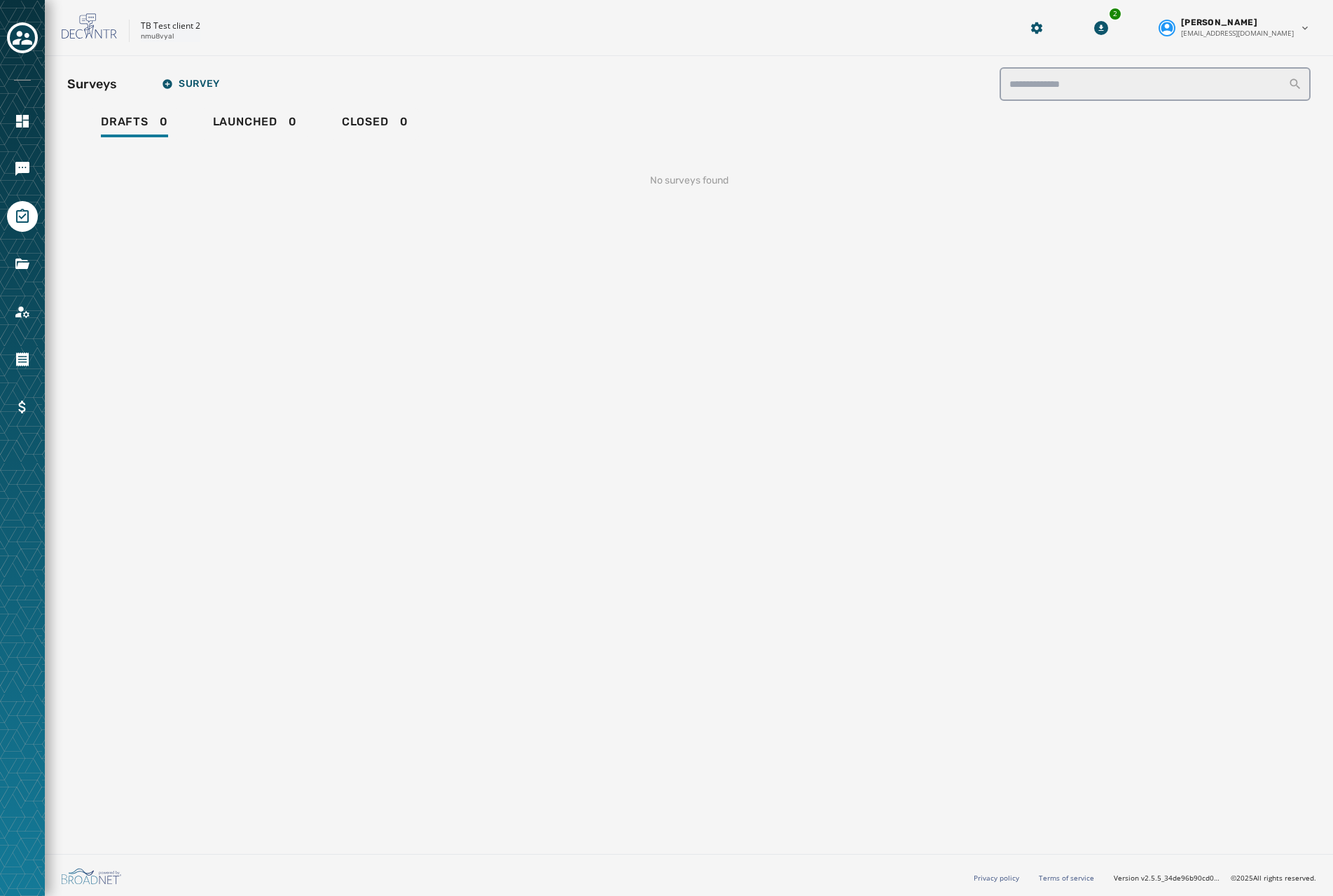 click on "**********" at bounding box center (689, 452) 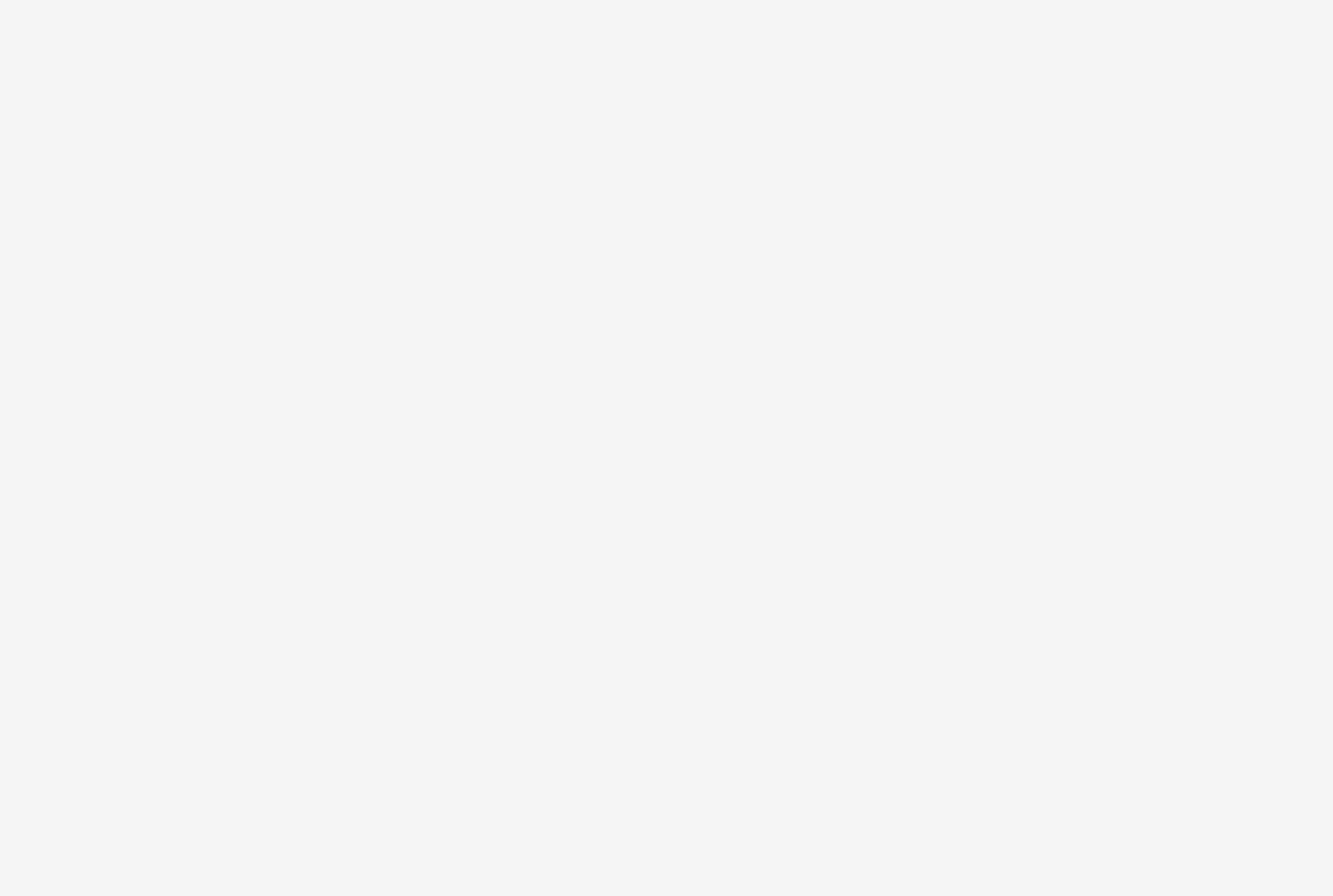 scroll, scrollTop: 0, scrollLeft: 0, axis: both 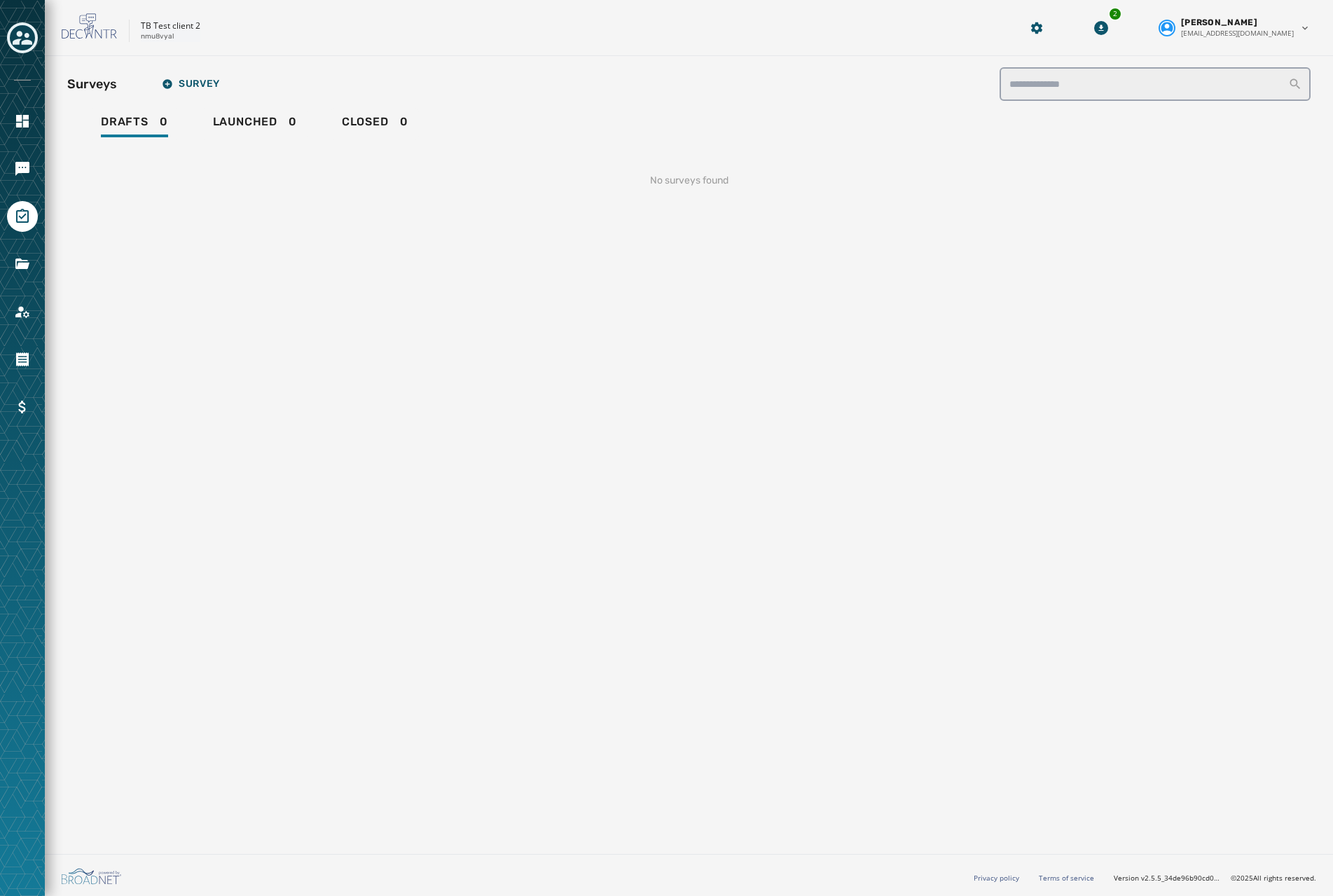 click 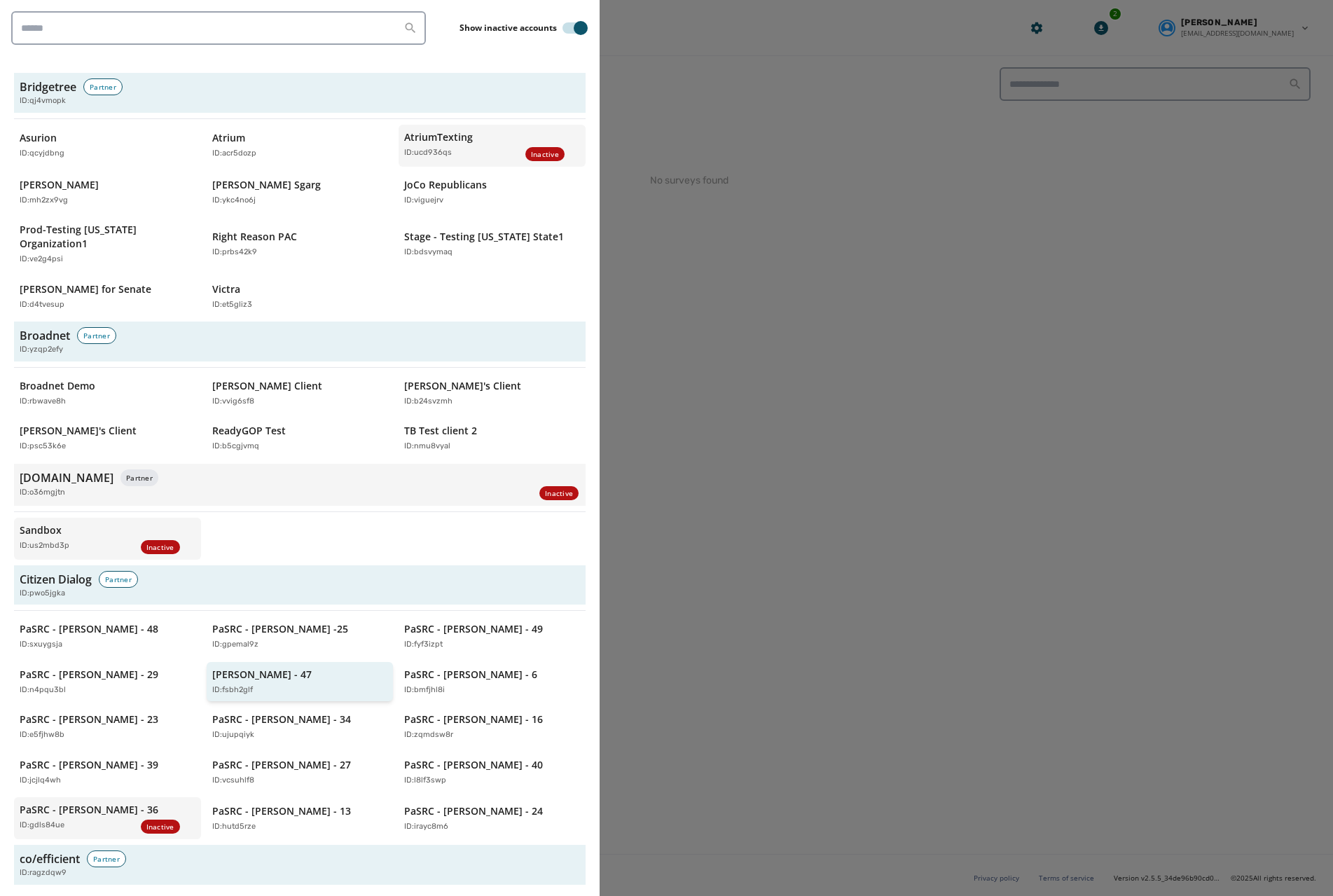 scroll, scrollTop: 1051, scrollLeft: 0, axis: vertical 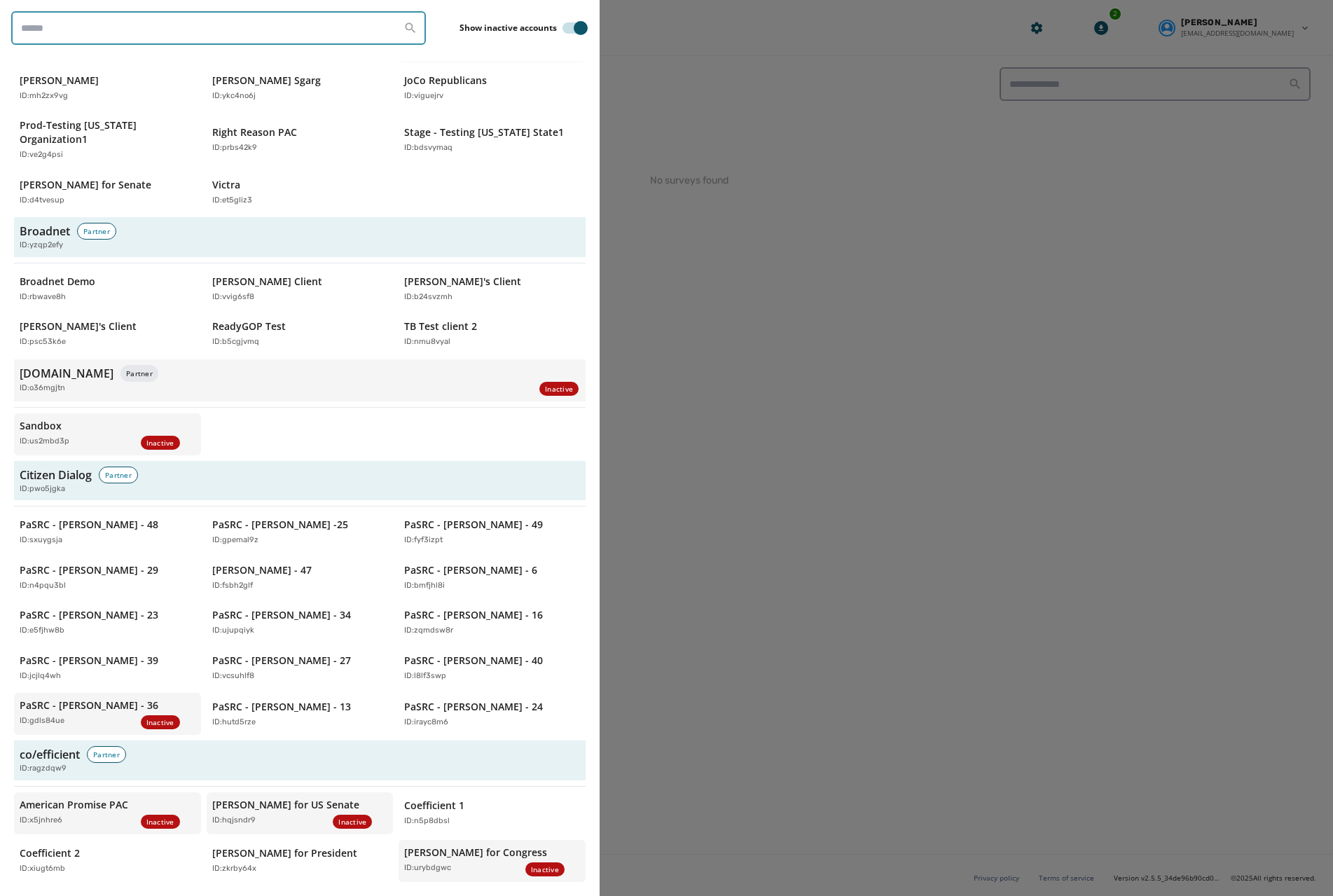click at bounding box center (219, 28) 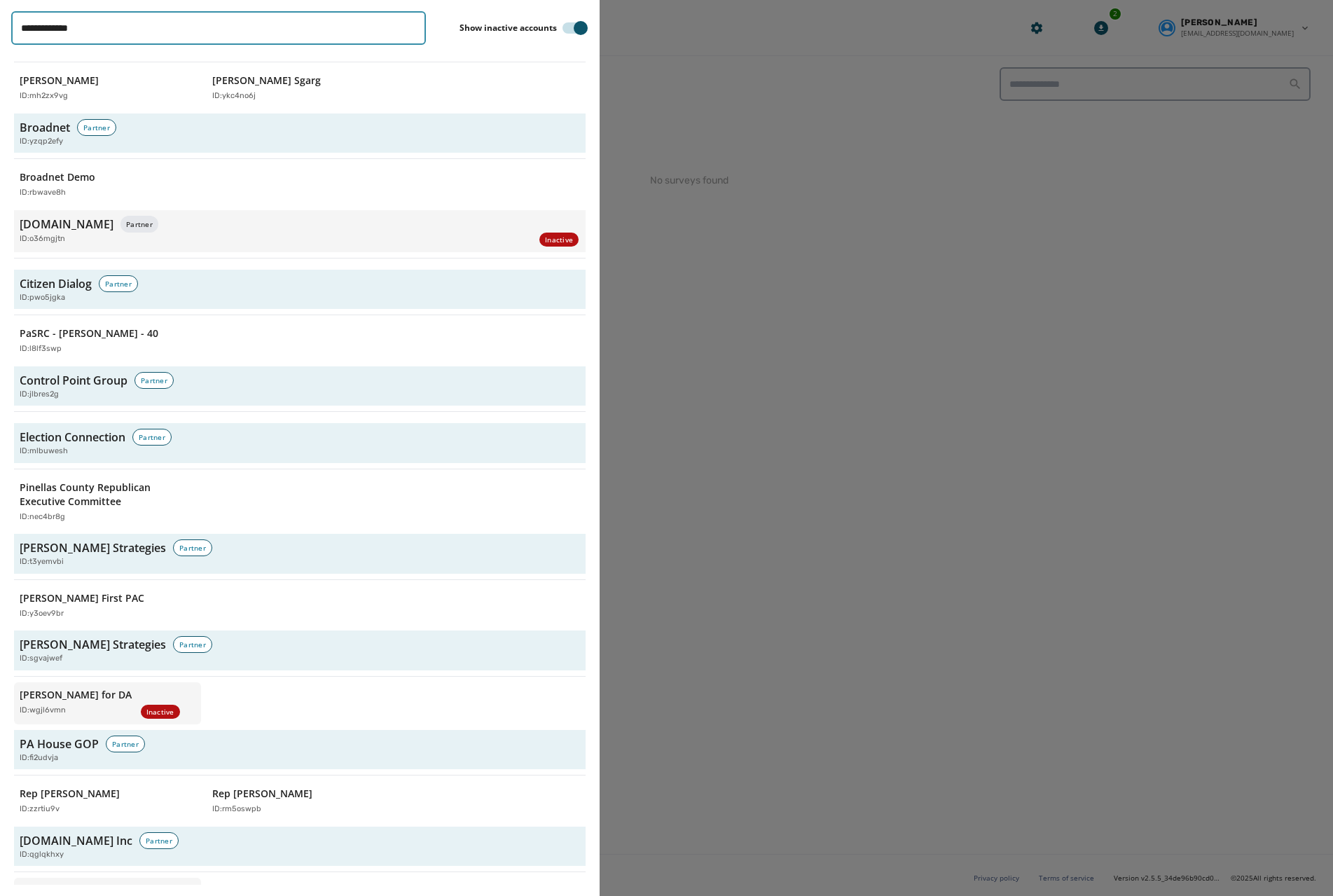 scroll, scrollTop: 0, scrollLeft: 0, axis: both 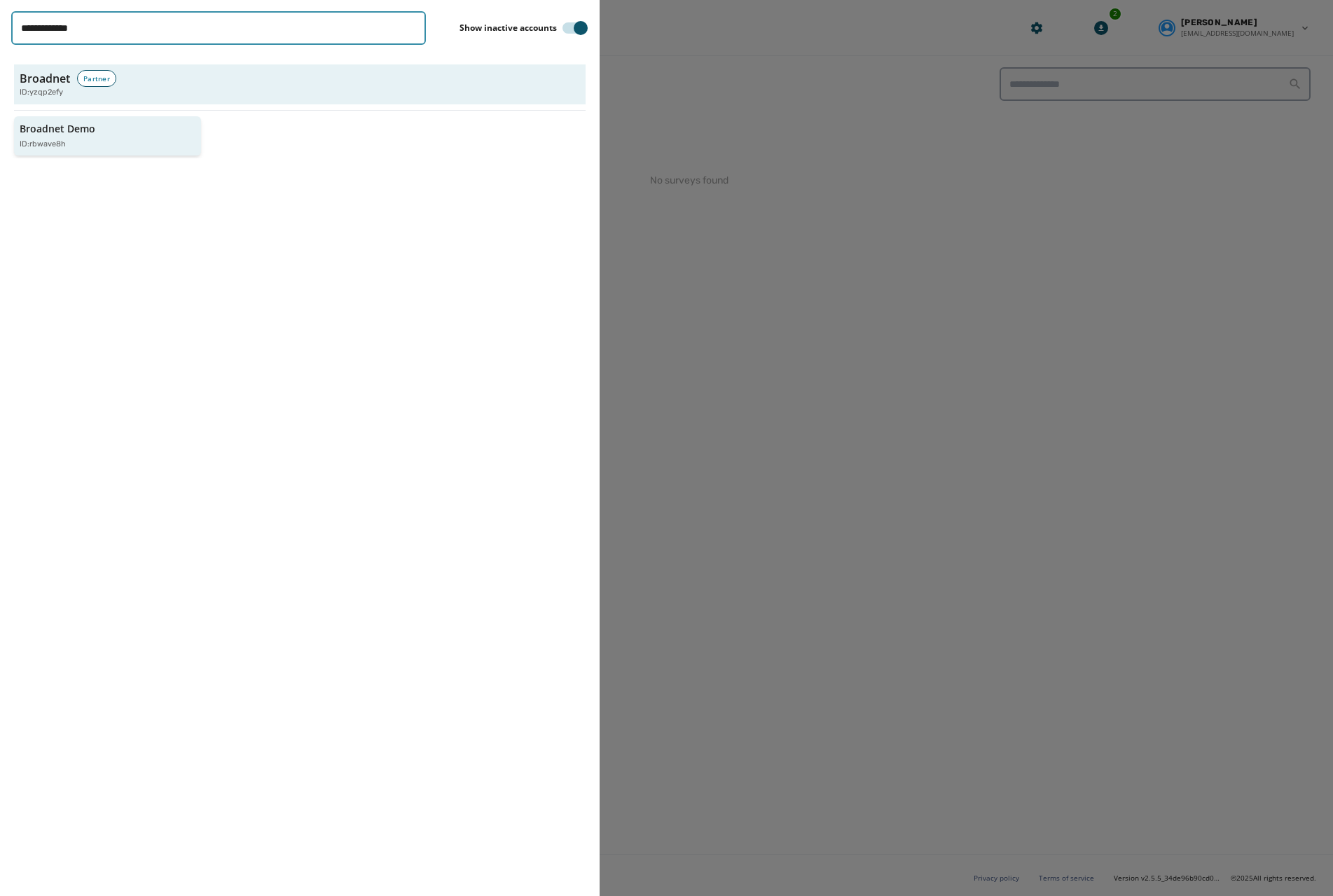 type on "**********" 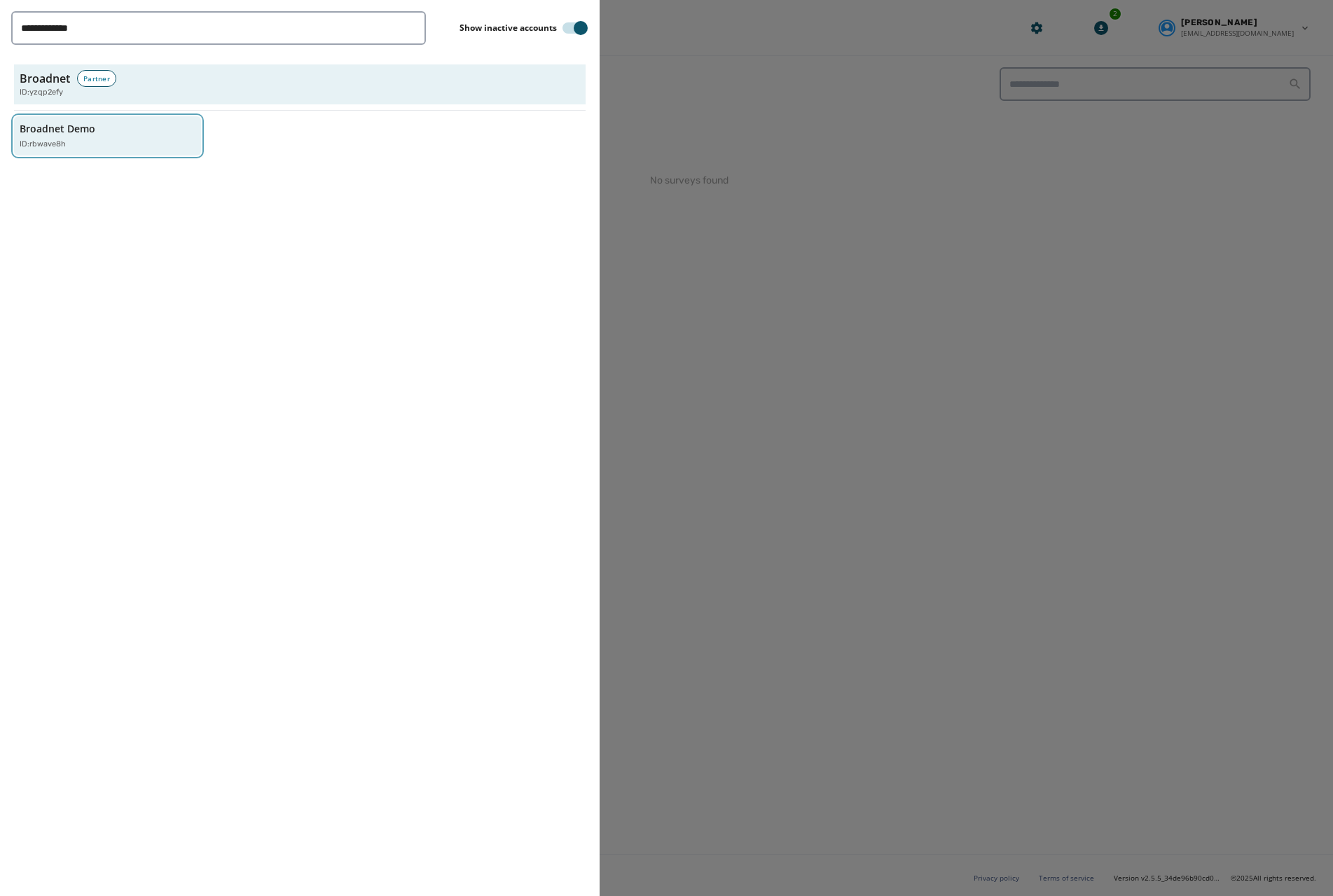 click on "Broadnet Demo ID:  rbwave8h" at bounding box center (100, 136) 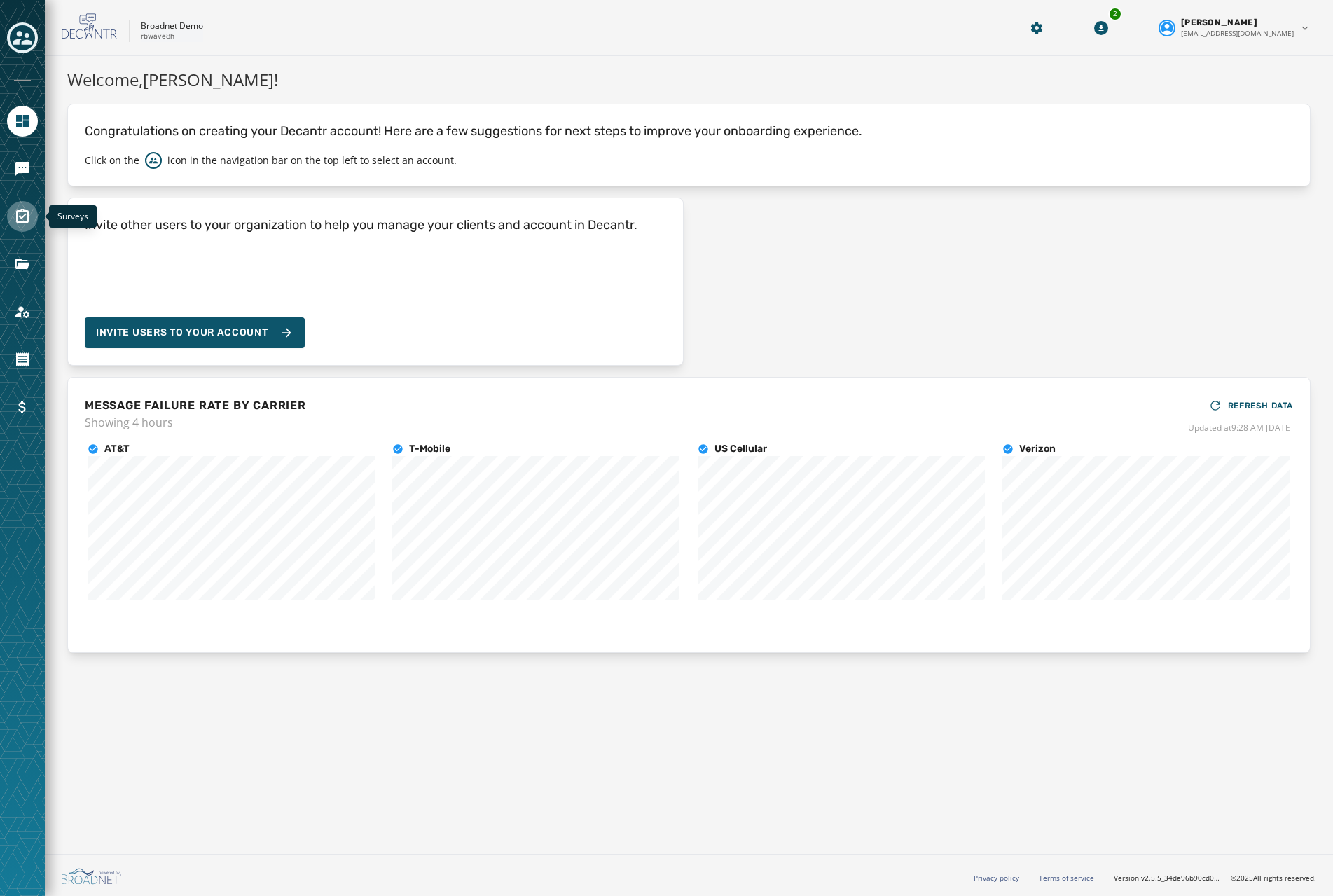 click at bounding box center (22, 216) 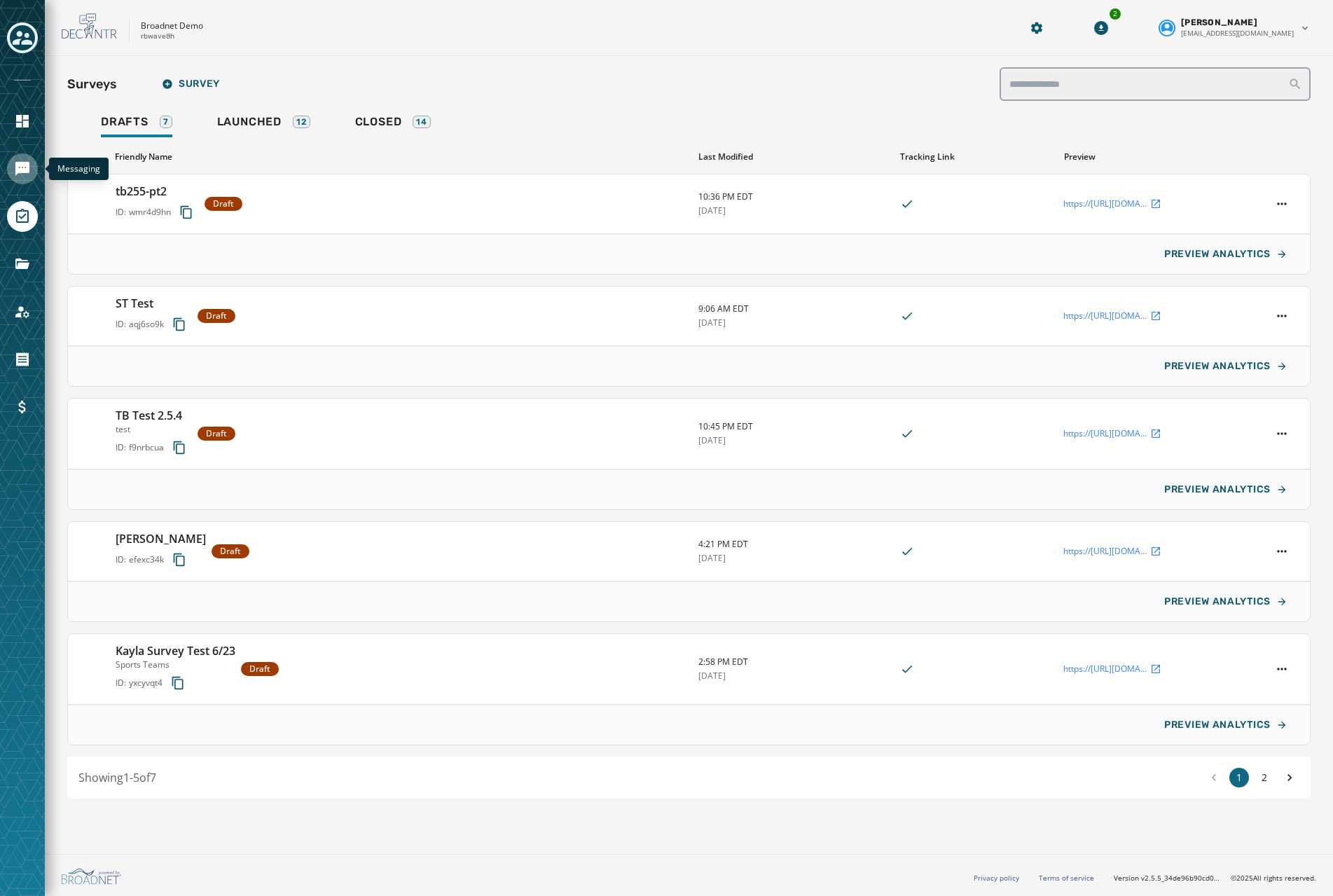 click 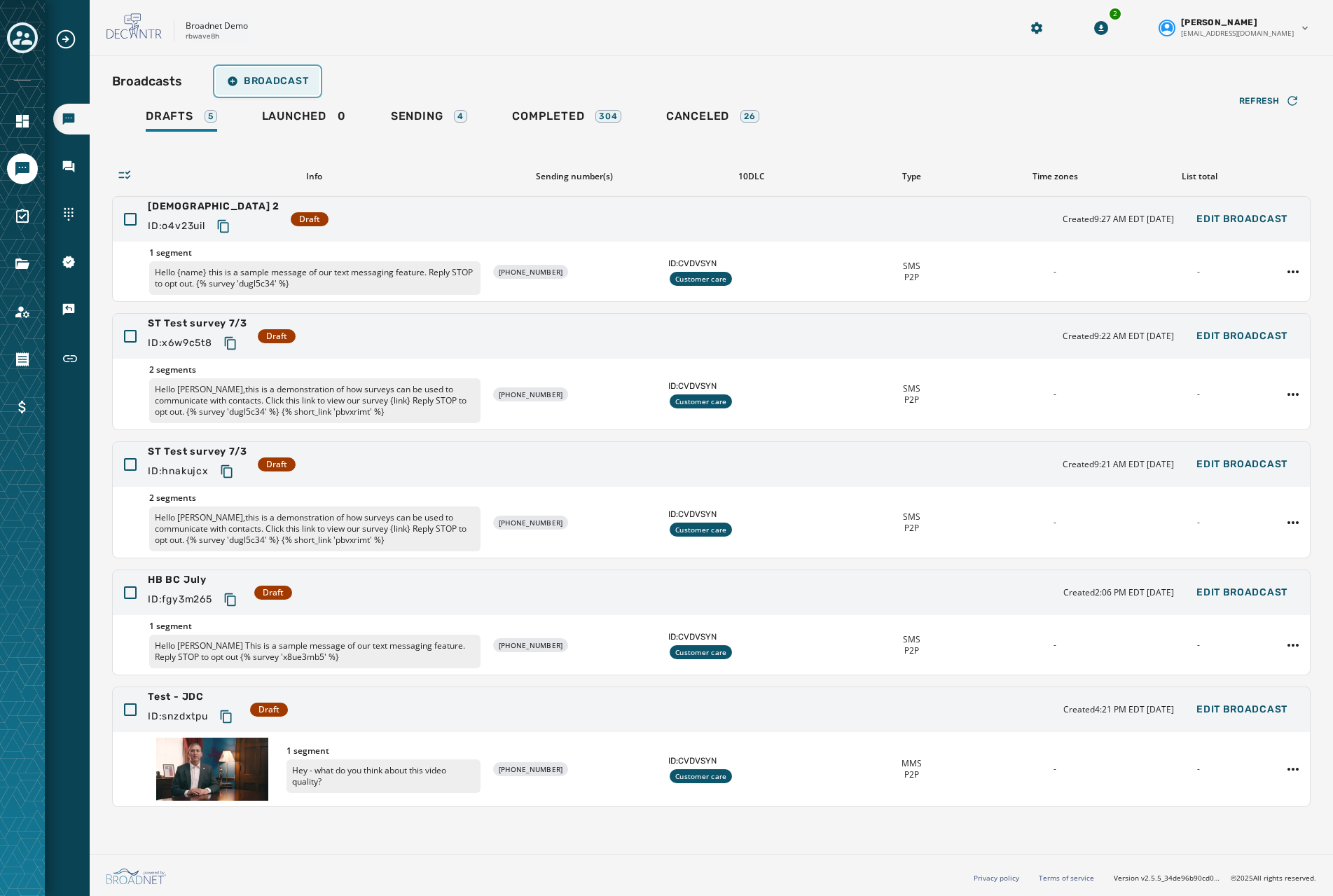 click on "Broadcast" at bounding box center [268, 81] 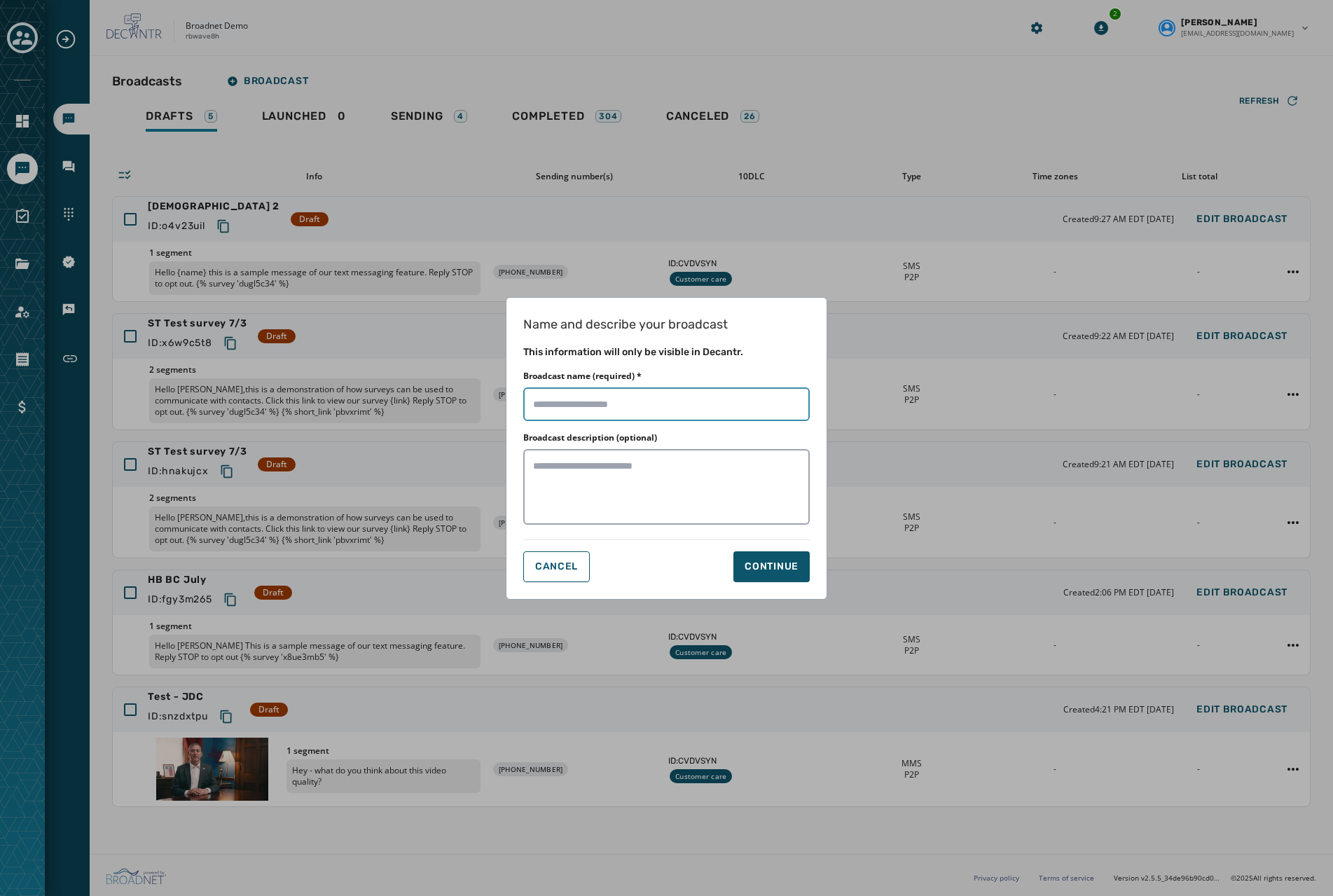 click on "Broadcast name (required) *" at bounding box center [666, 404] 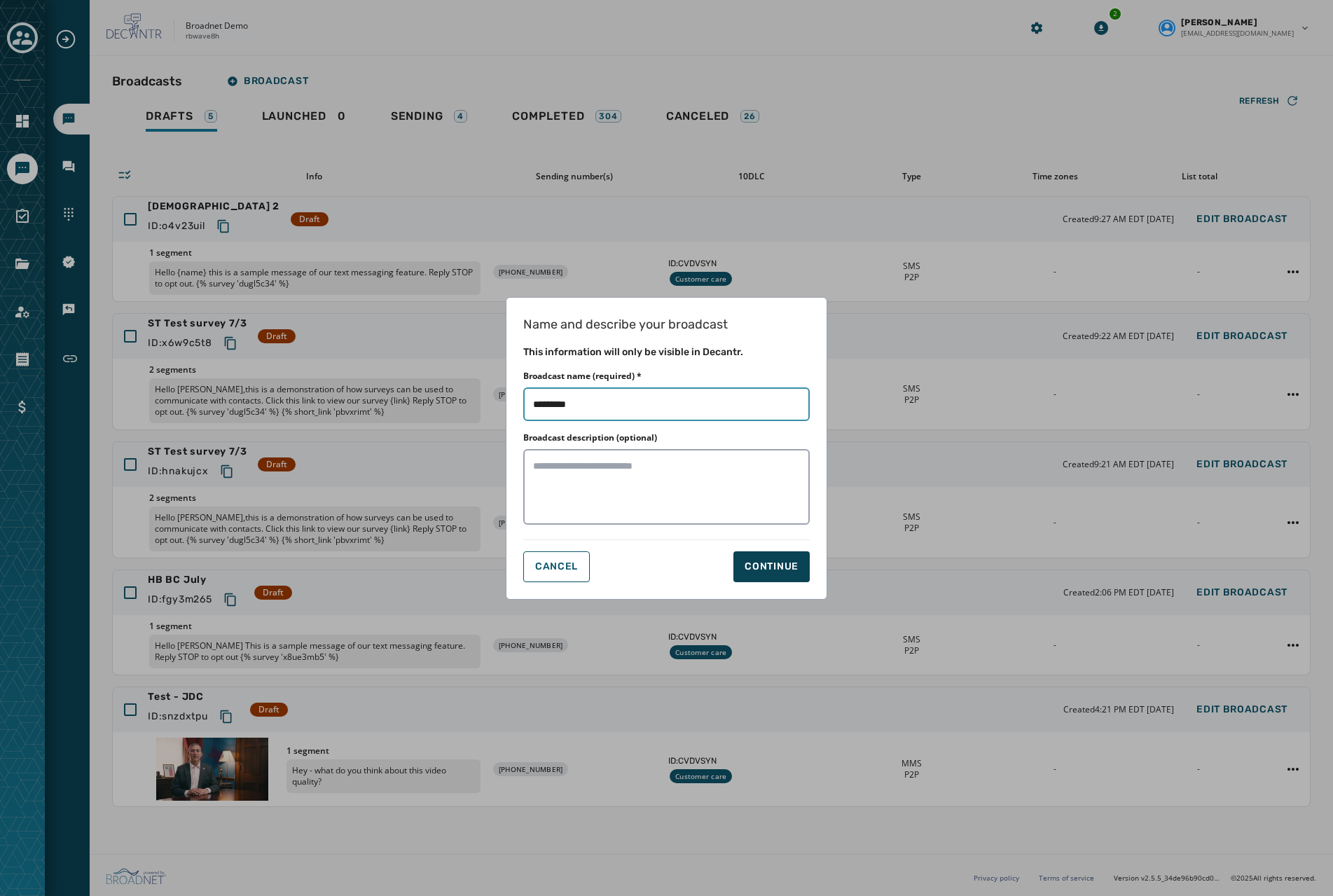 type on "*********" 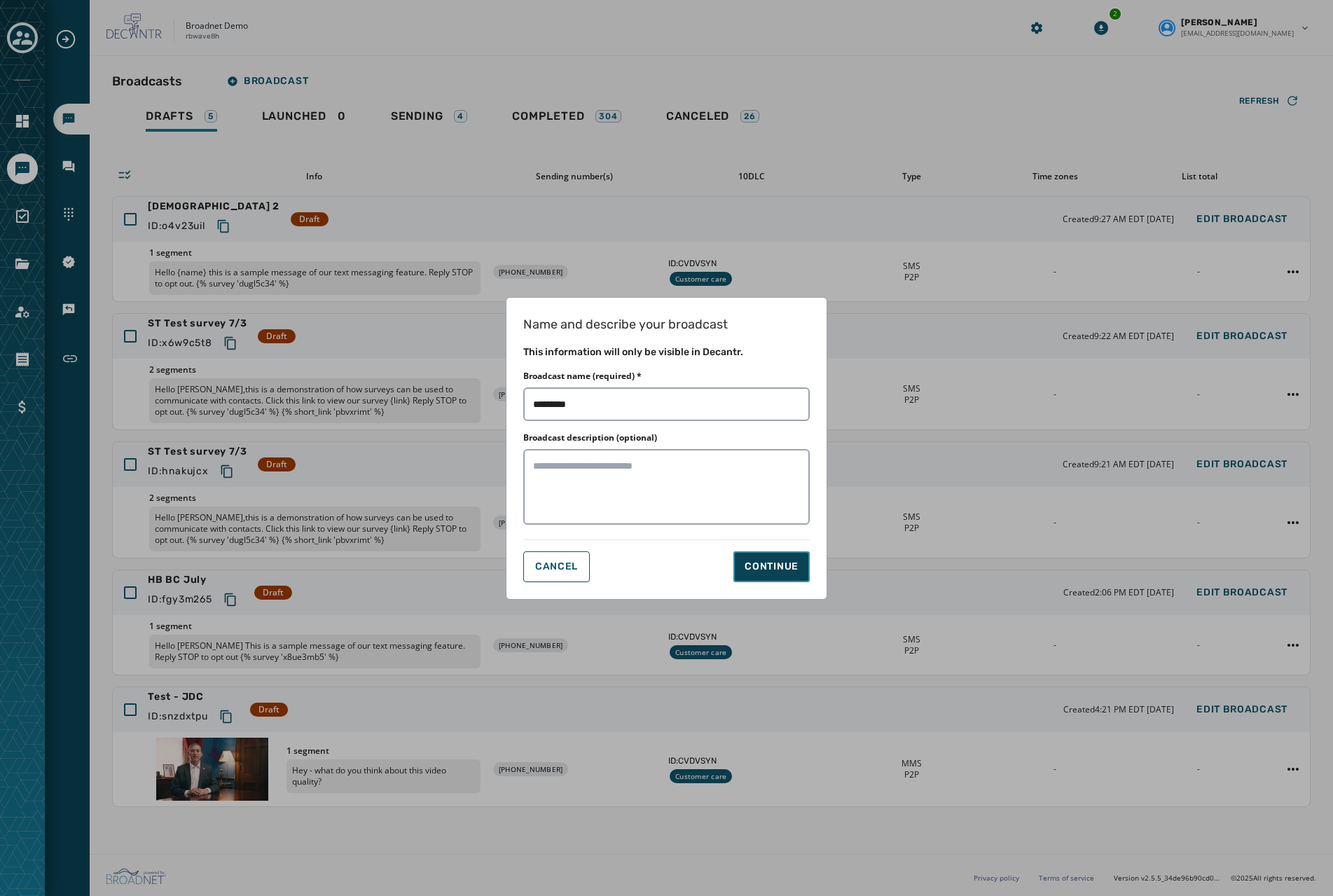 click on "Continue" at bounding box center (771, 567) 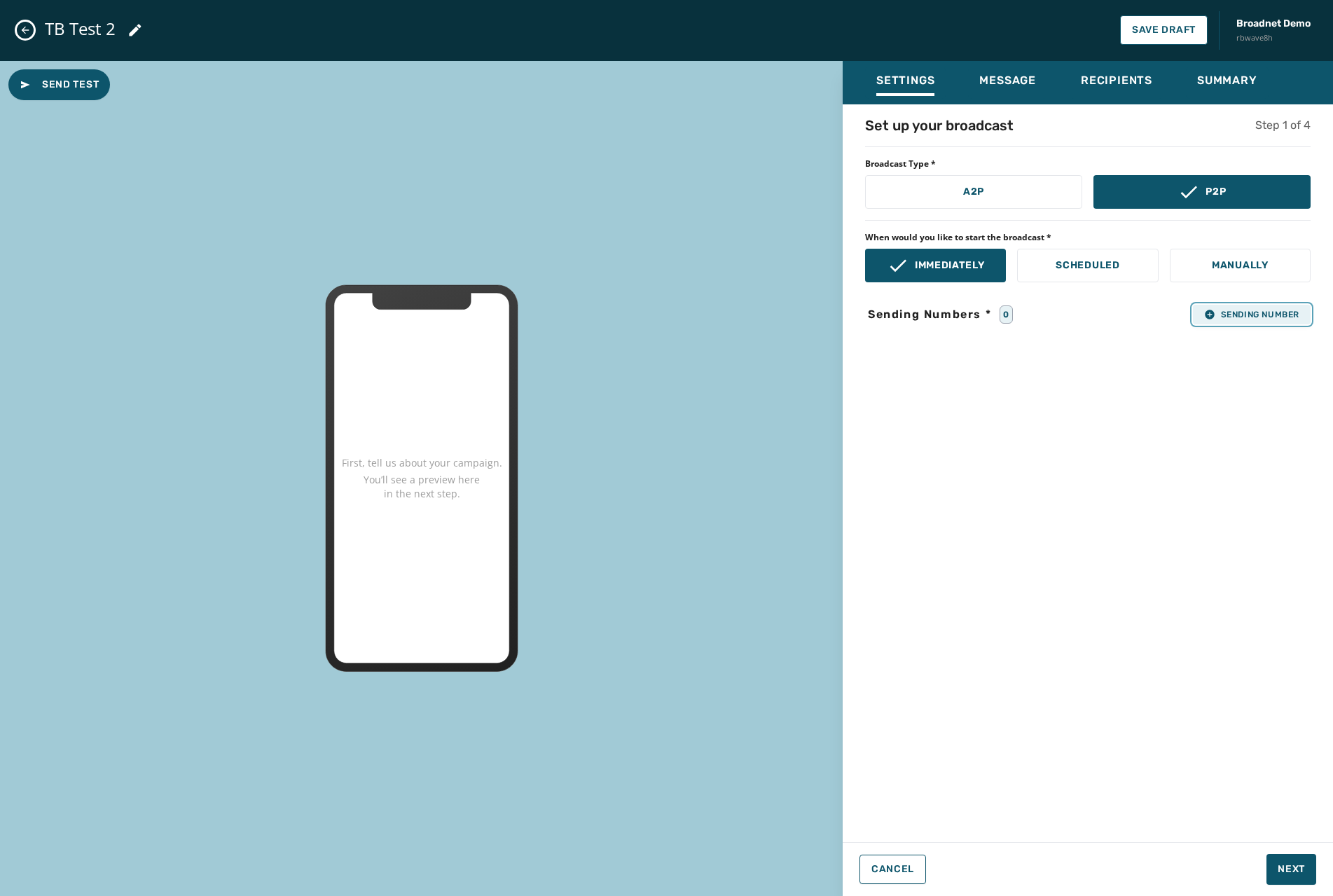 click on "Sending Number" at bounding box center (1252, 315) 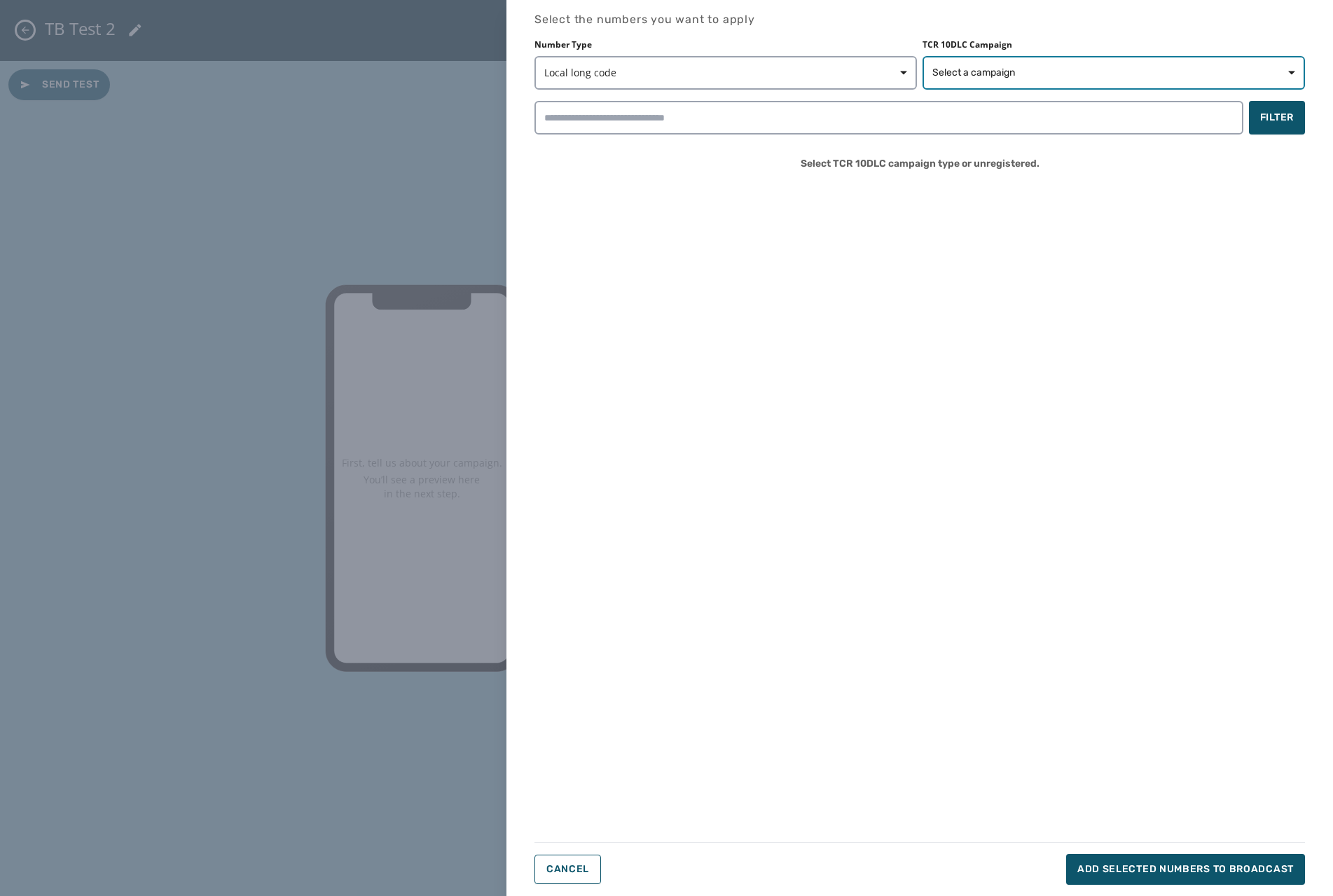 click on "Select a campaign" at bounding box center [1114, 73] 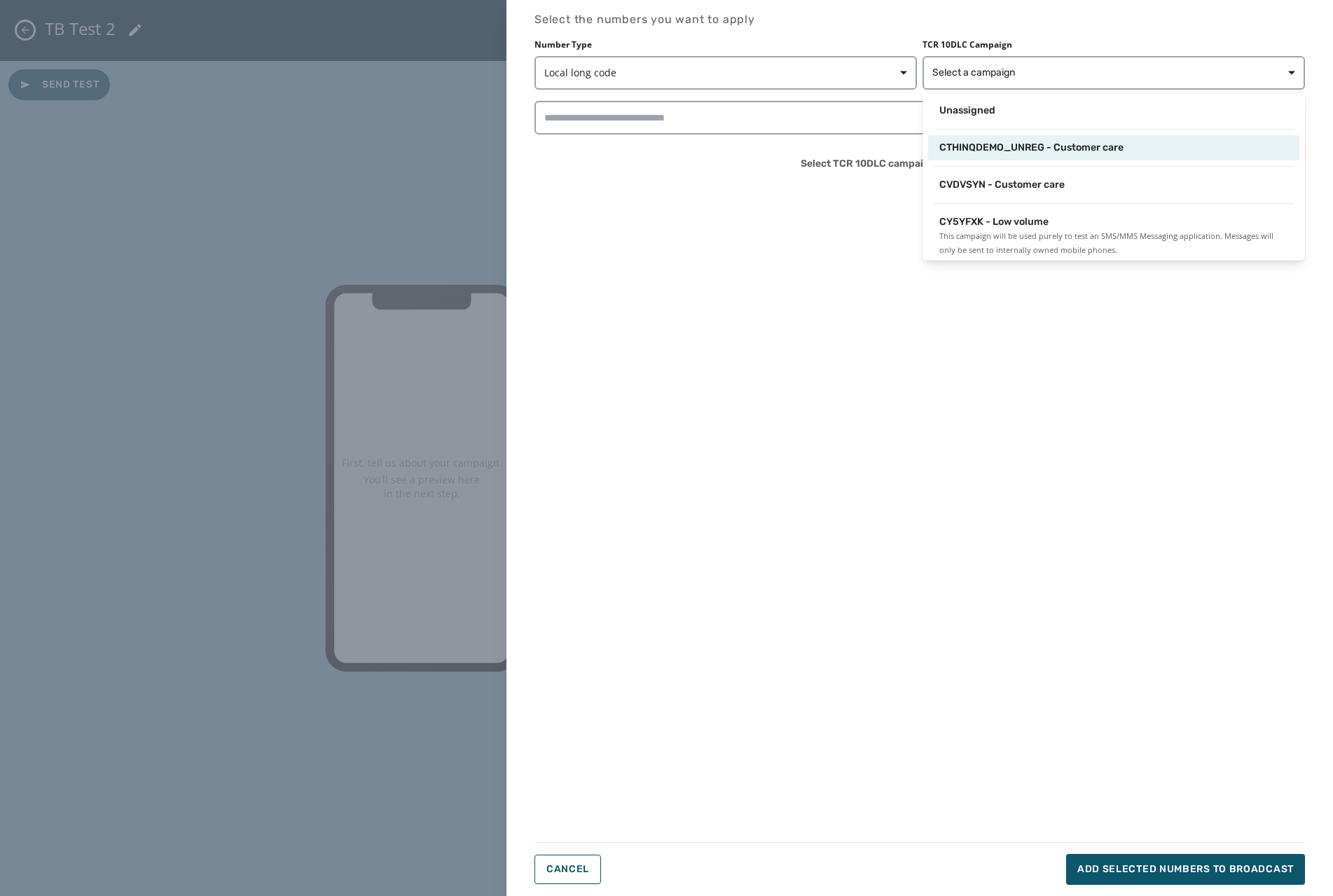 click on "CTHINQDEMO_UNREG - Customer care" at bounding box center [1114, 148] 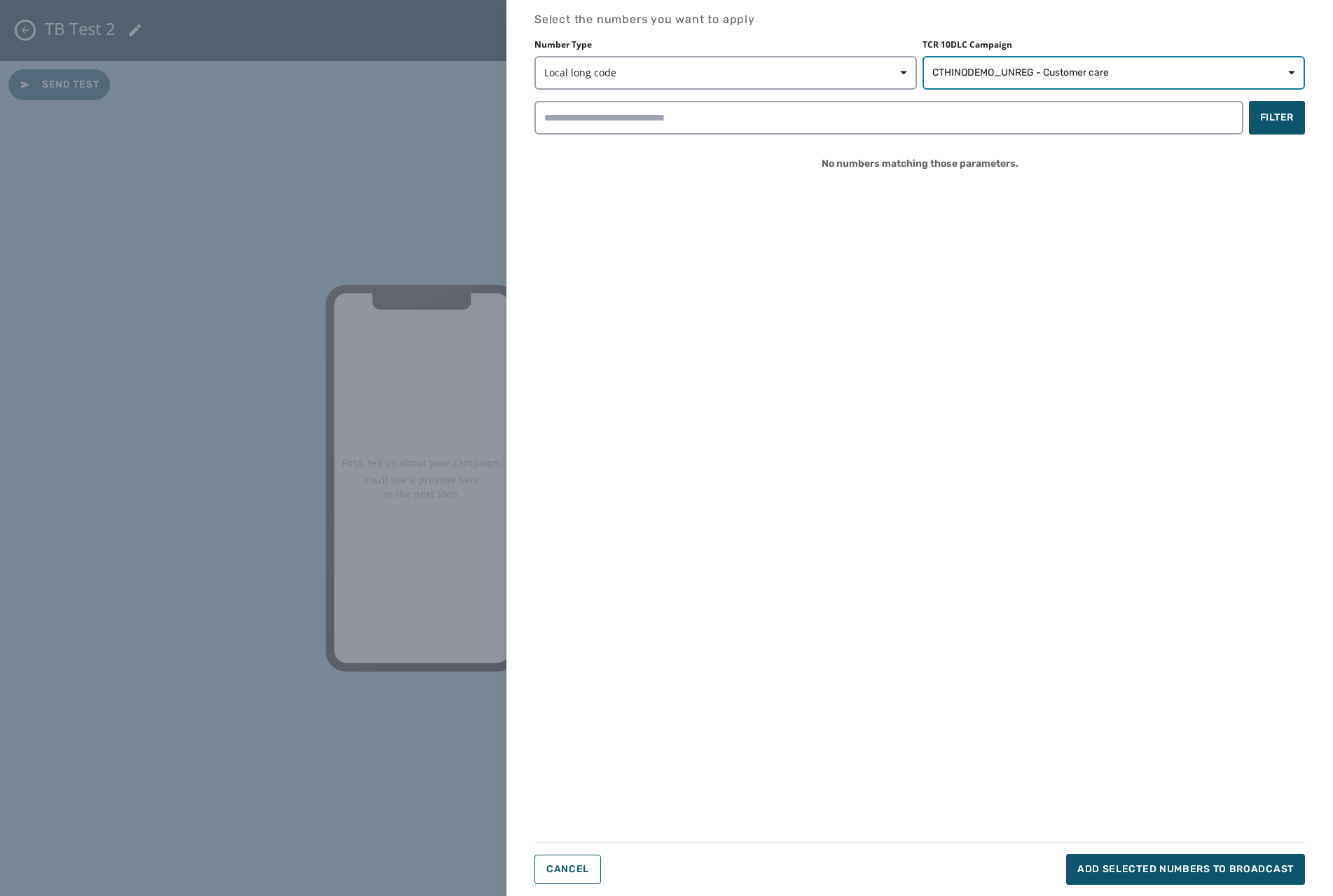 click on "CTHINQDEMO_UNREG - Customer care" at bounding box center [1021, 73] 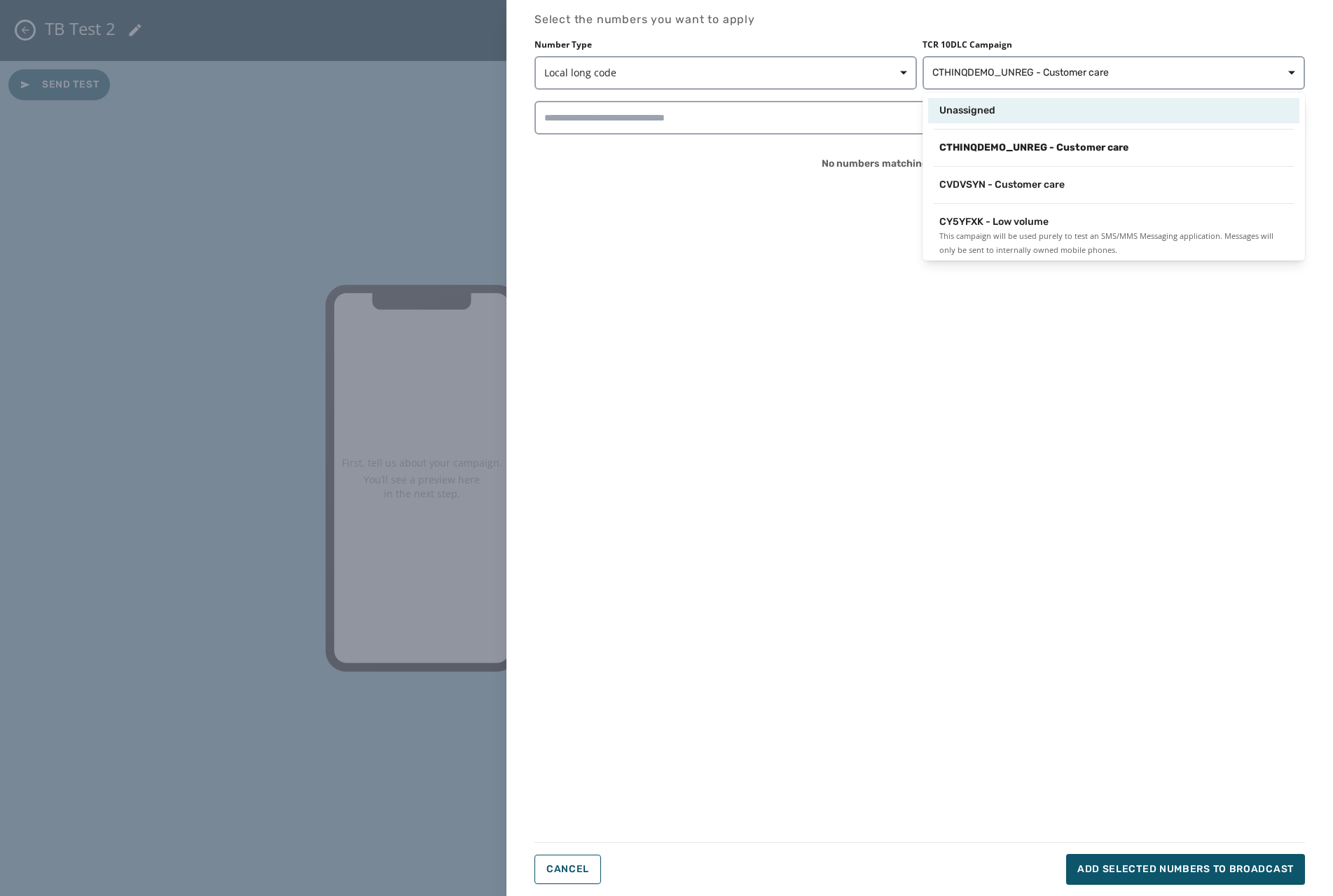 click on "Unassigned" at bounding box center [967, 111] 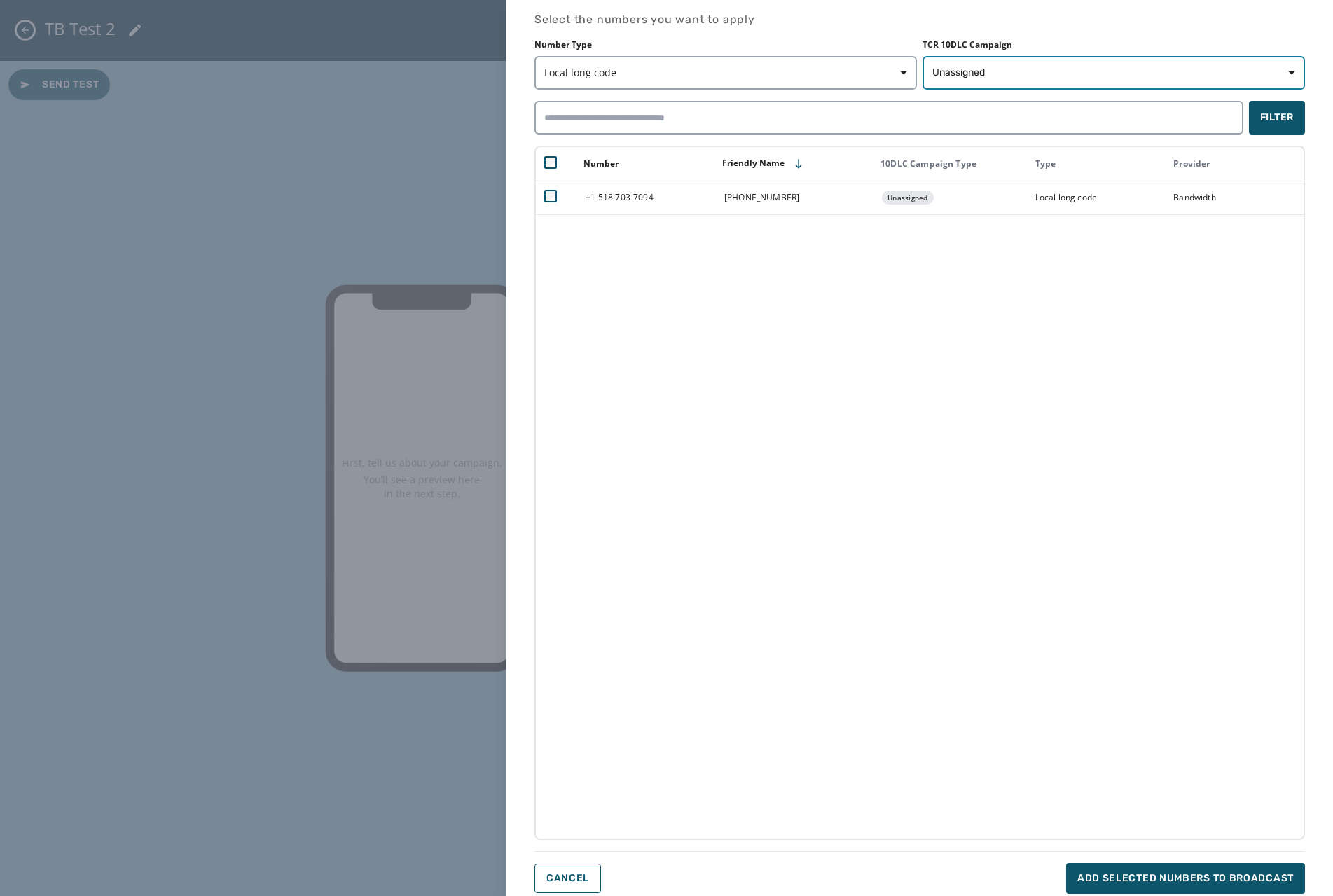 click on "Unassigned" at bounding box center (1114, 73) 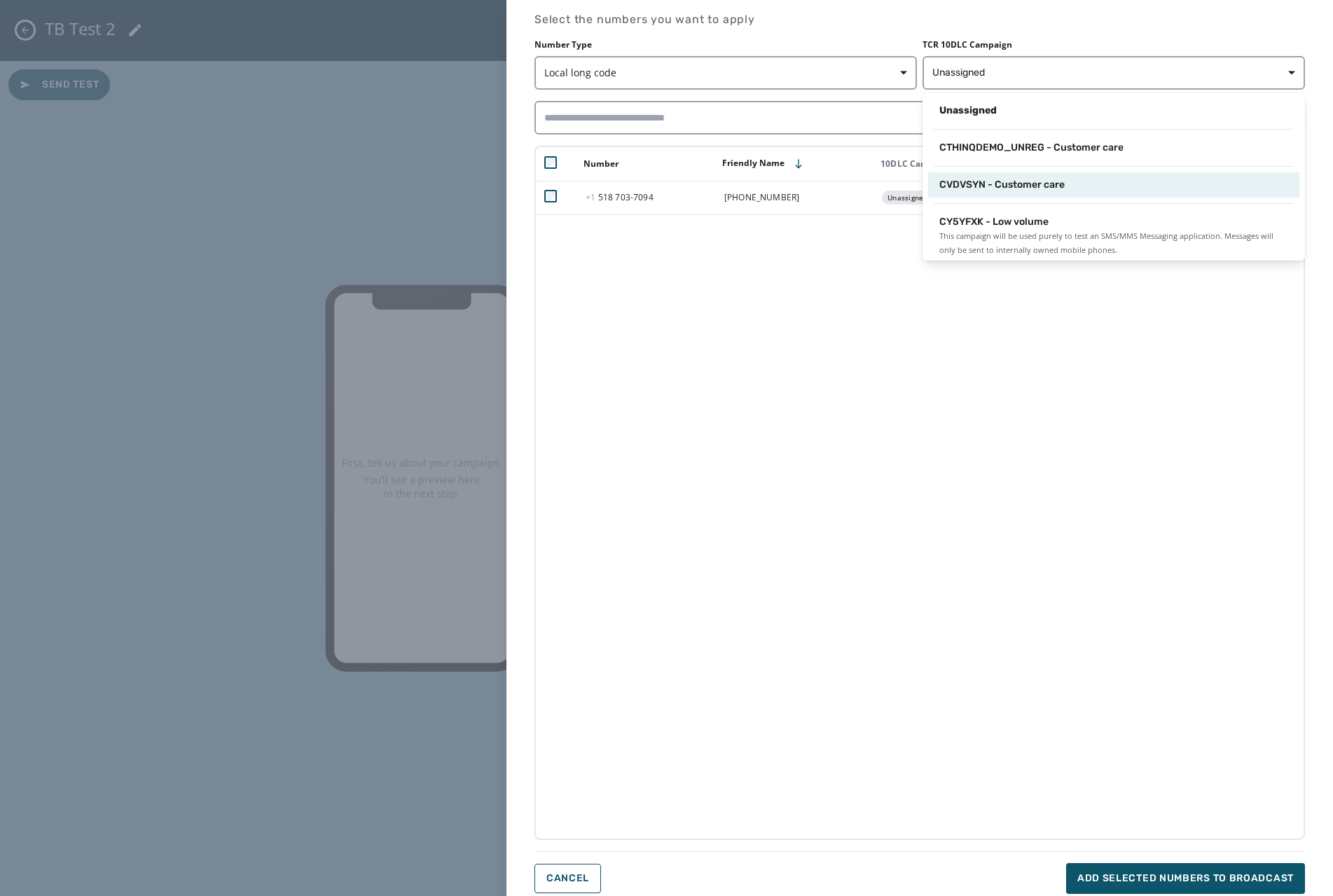 click on "CVDVSYN - Customer care" at bounding box center [1114, 185] 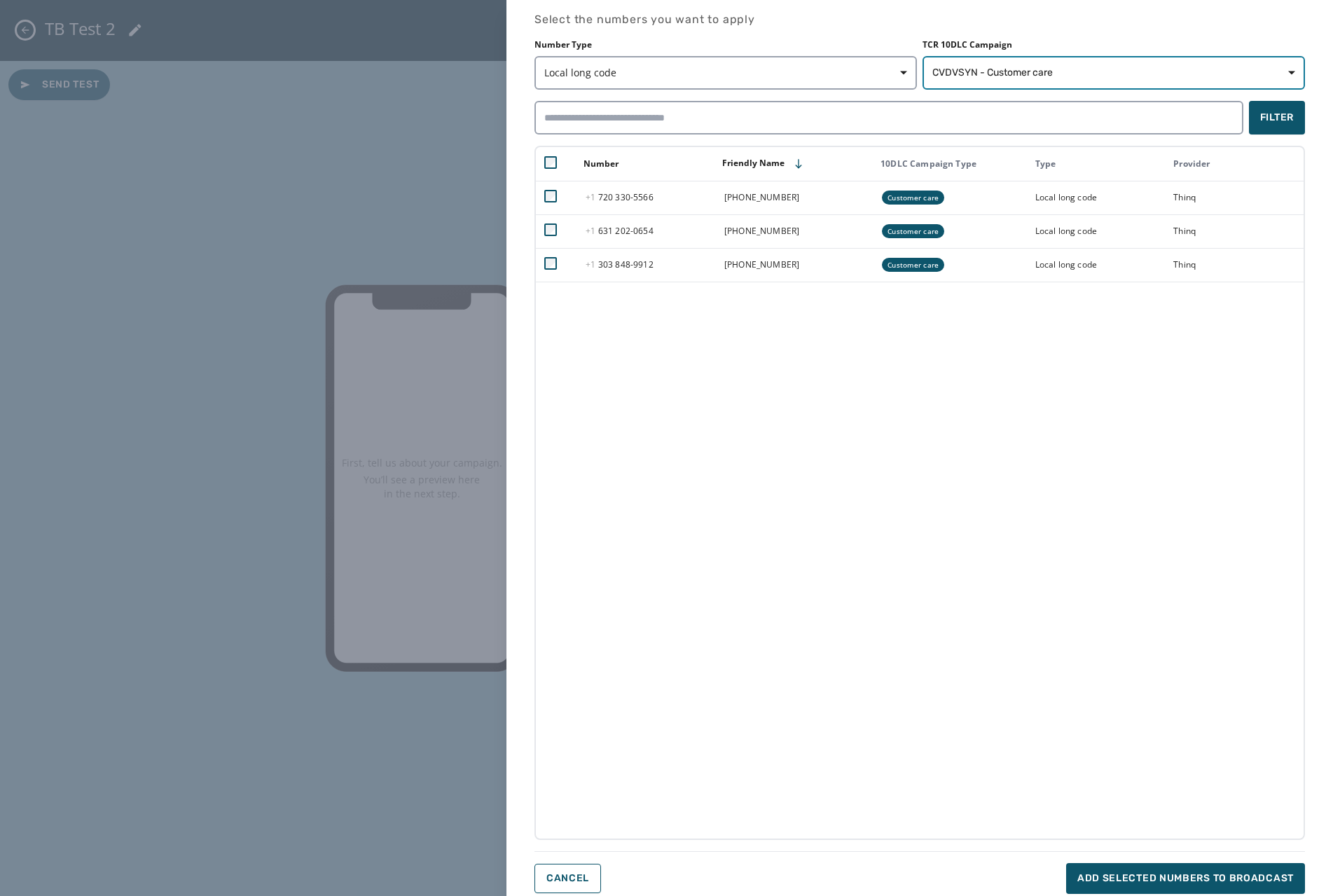 click on "CVDVSYN - Customer care" at bounding box center [1114, 73] 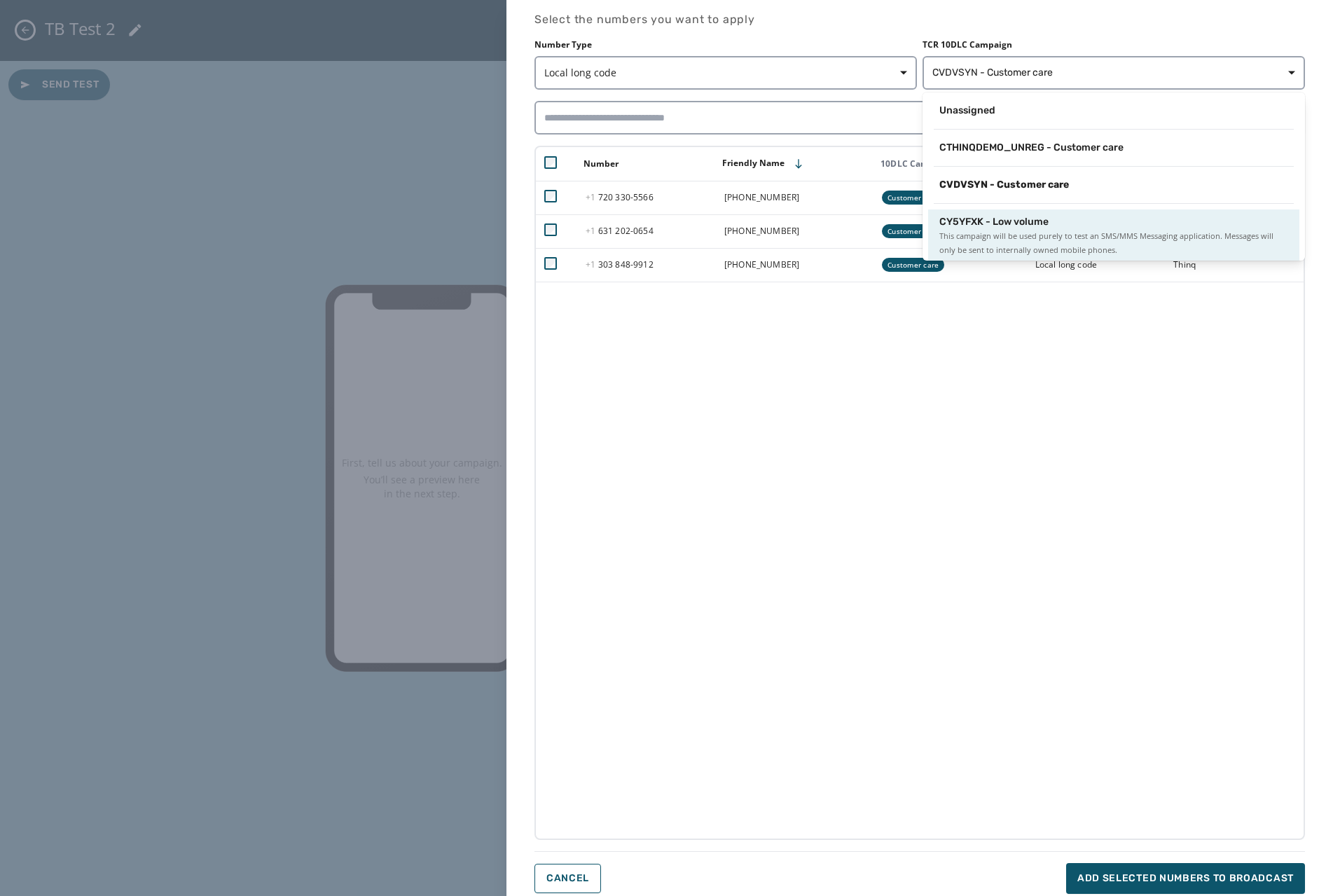 click on "CY5YFXK - Low volume" at bounding box center (994, 222) 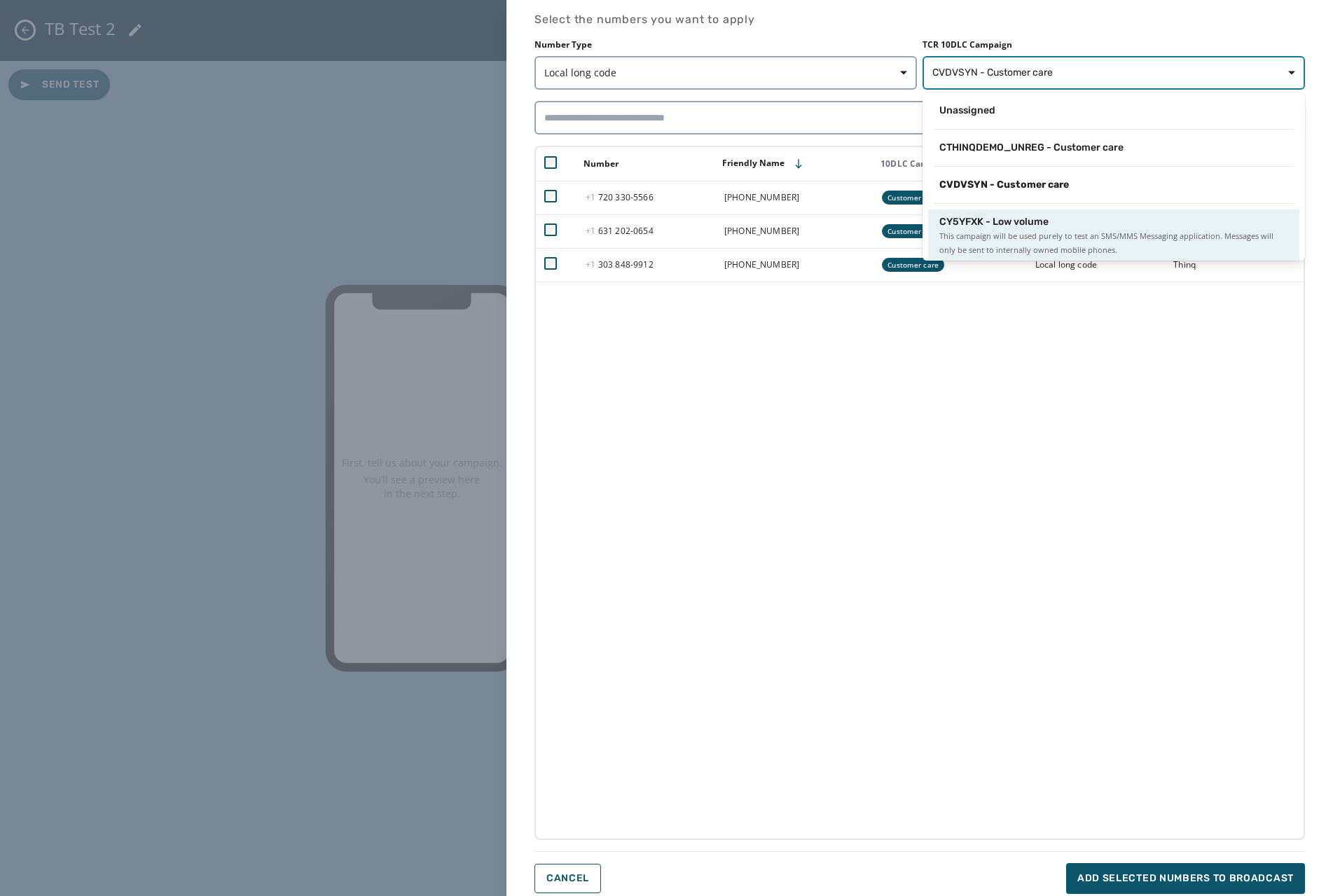 scroll, scrollTop: 2, scrollLeft: 0, axis: vertical 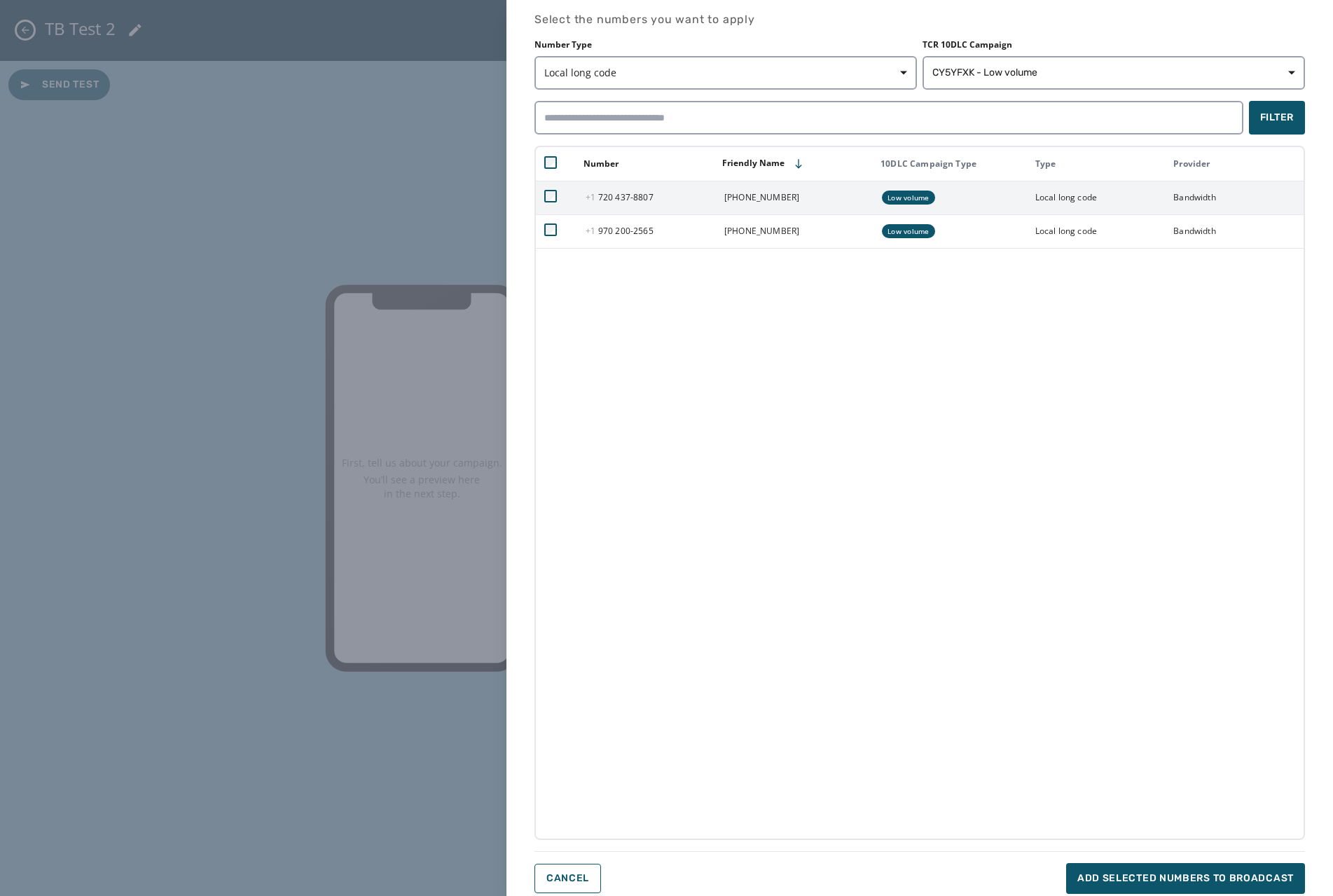 click at bounding box center [556, 198] 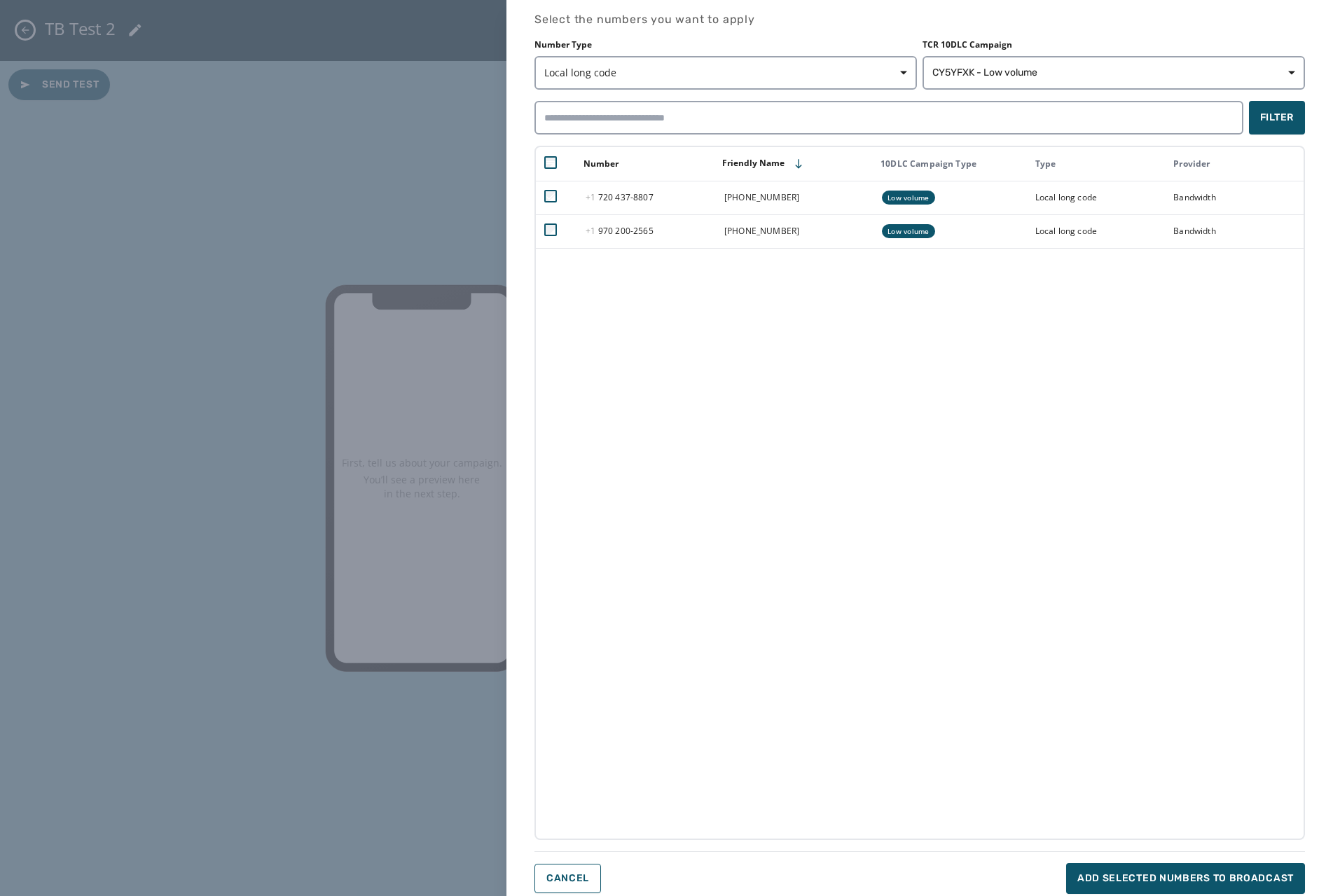 click on "Select the numbers you want to apply Number Type Local long code TCR 10DLC Campaign CY5YFXK - Low volume Filter Number Friendly Name 10DLC Campaign Type Type Provider +1   720   437 - 8807 +1 720 437-8807 Low volume Local long code Bandwidth +1   970   200 - 2565 +1 970 200-2565 Low volume Local long code Bandwidth Cancel Add selected numbers to broadcast" at bounding box center (920, 453) 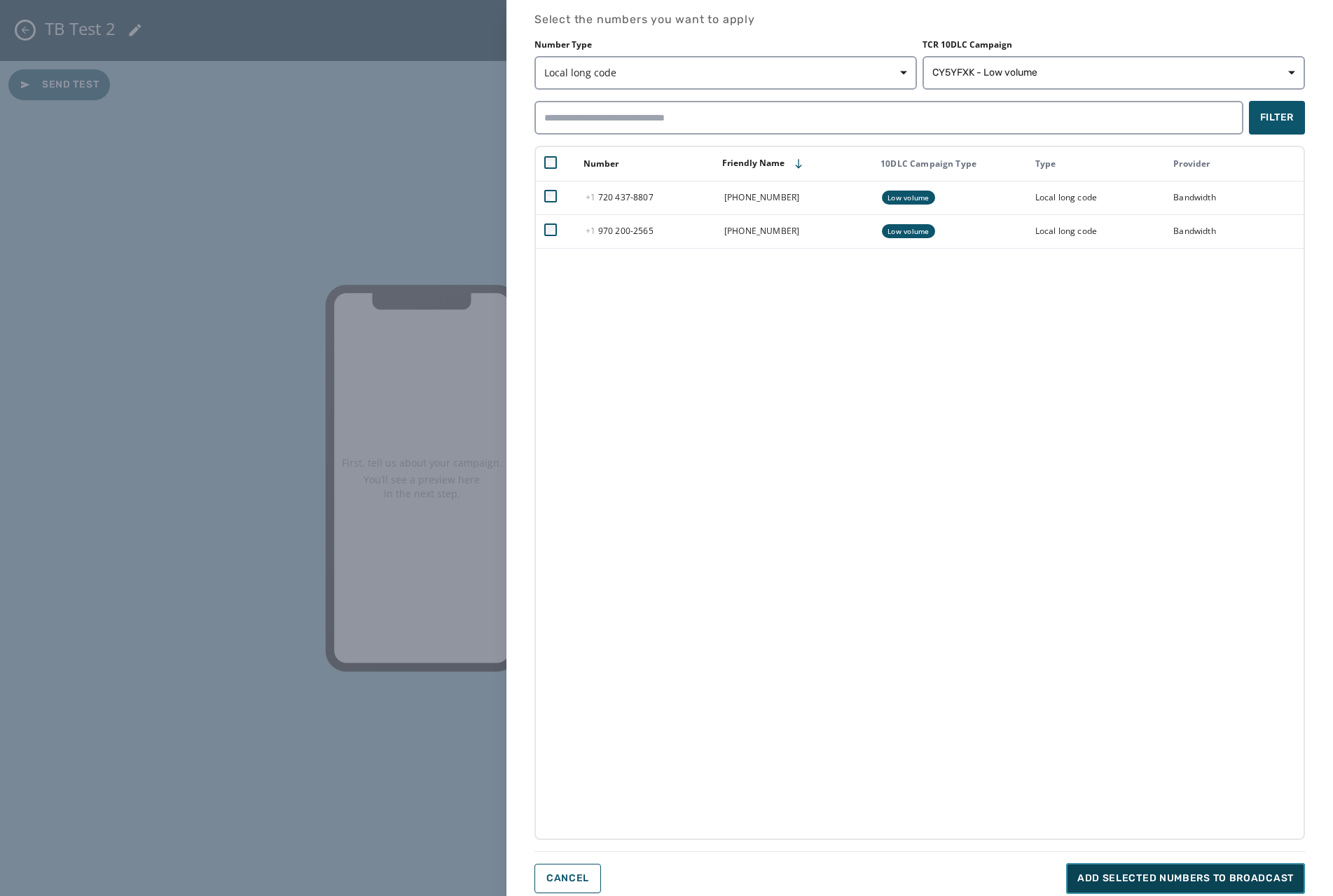 click on "Add selected numbers to broadcast" at bounding box center (1185, 878) 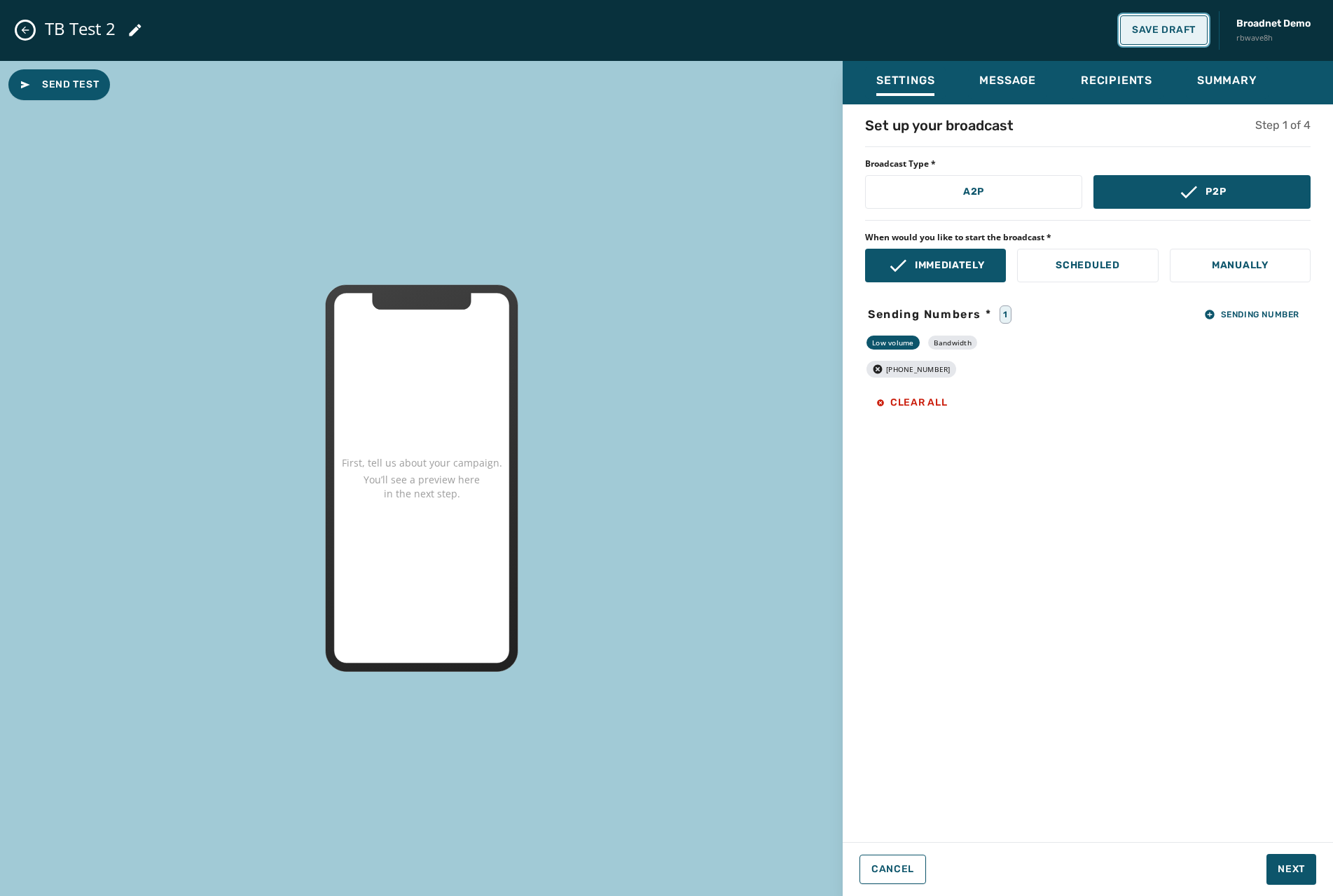 click on "Save Draft" at bounding box center (1163, 30) 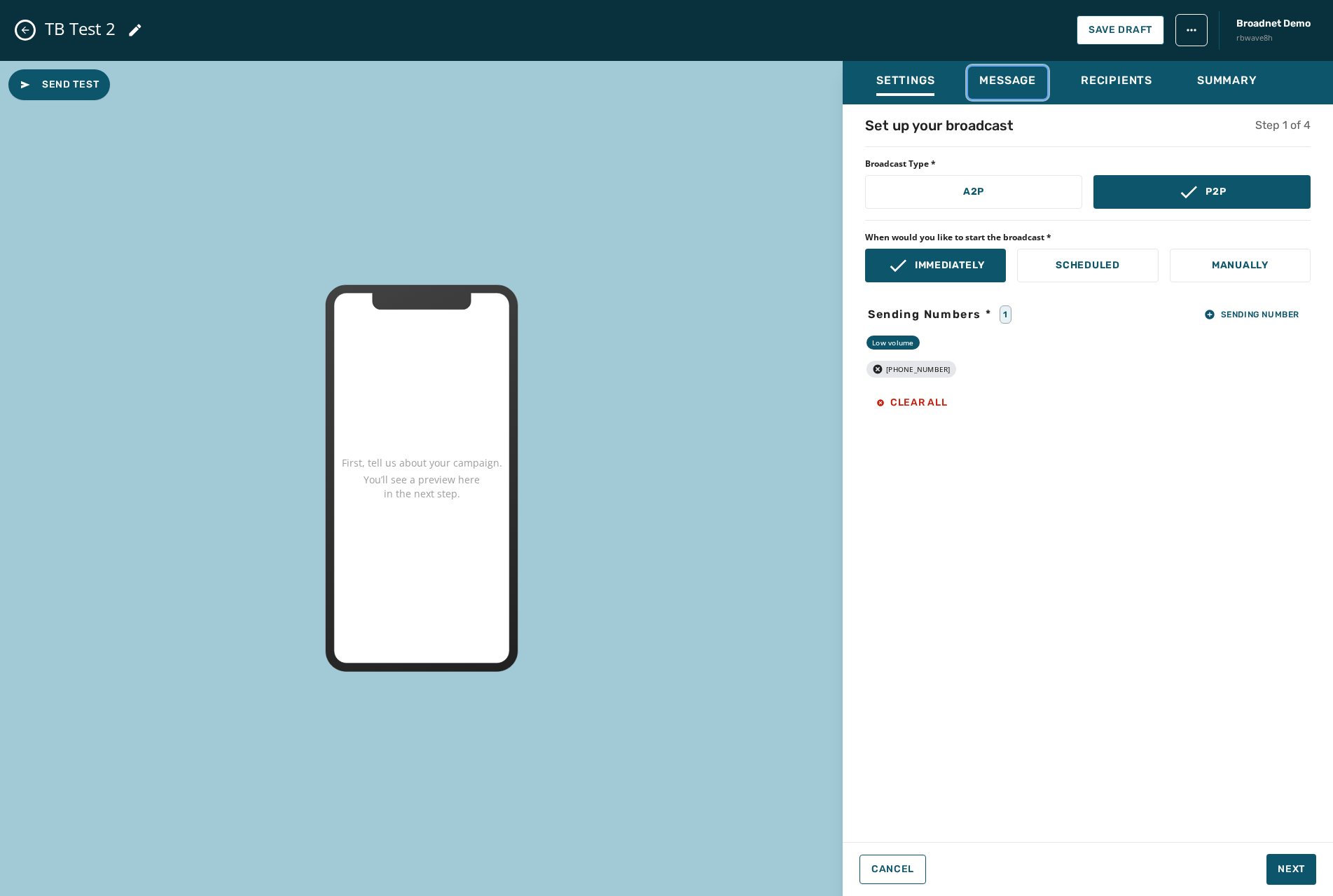click on "Message" at bounding box center (1007, 83) 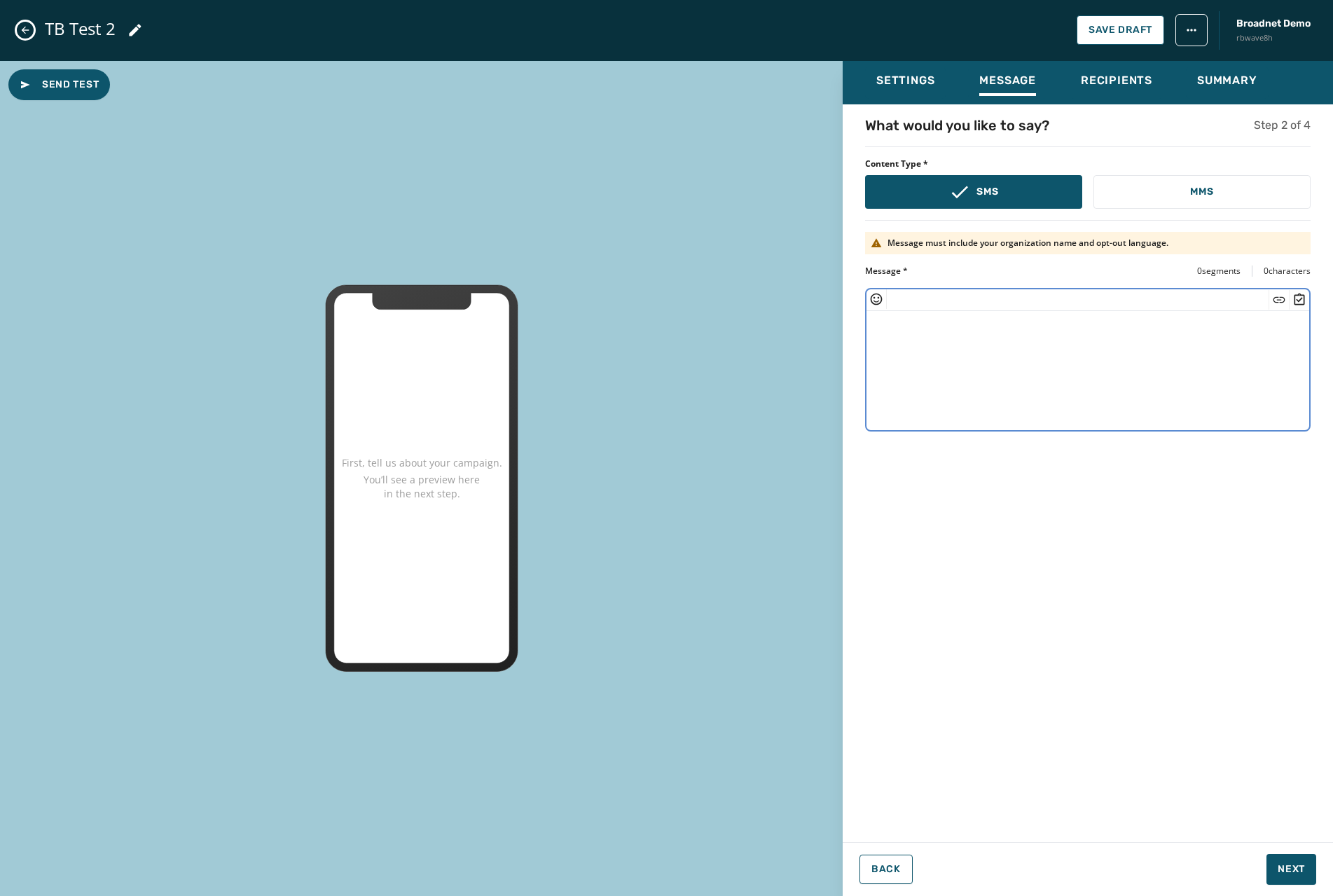 click at bounding box center (1088, 368) 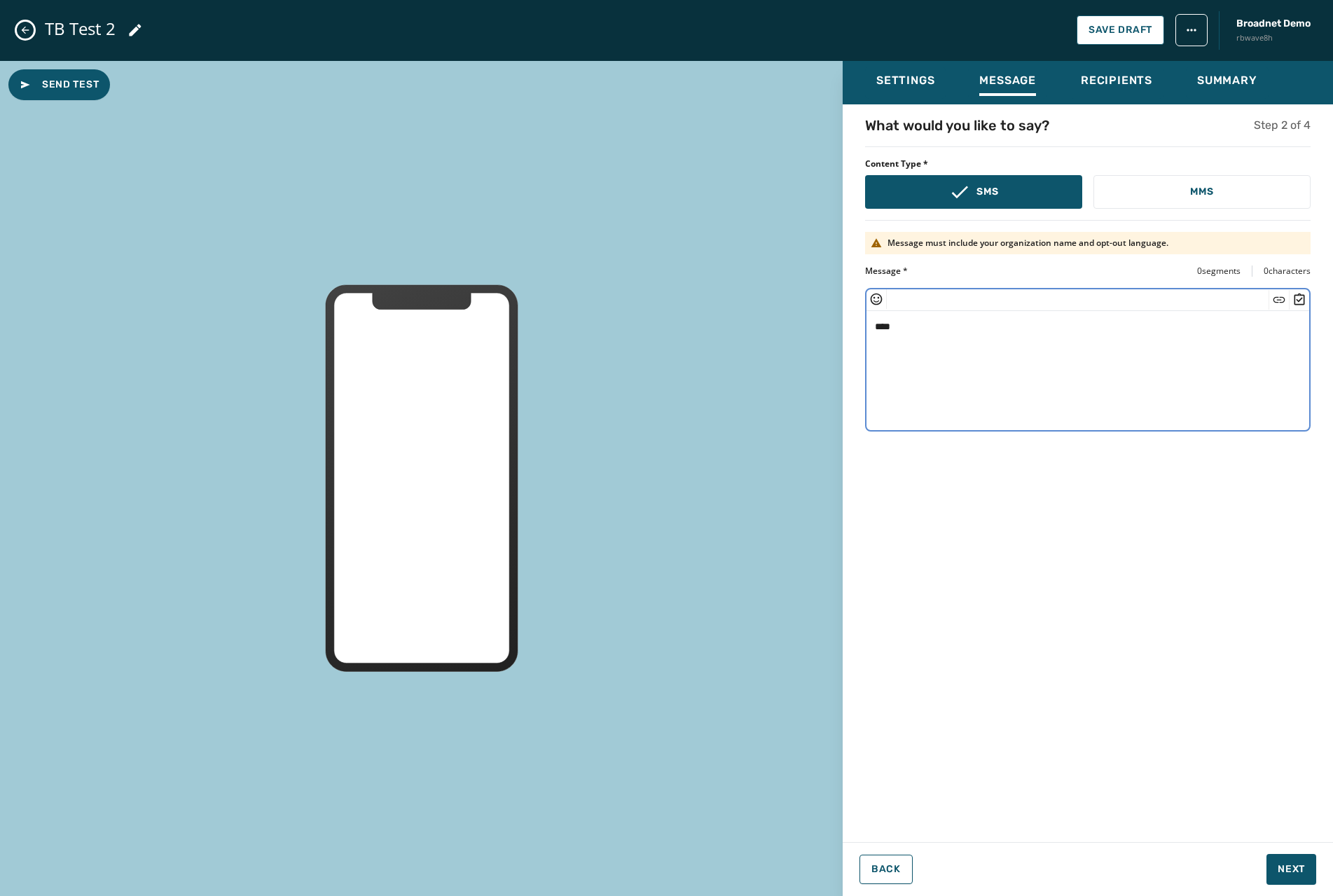 type on "****" 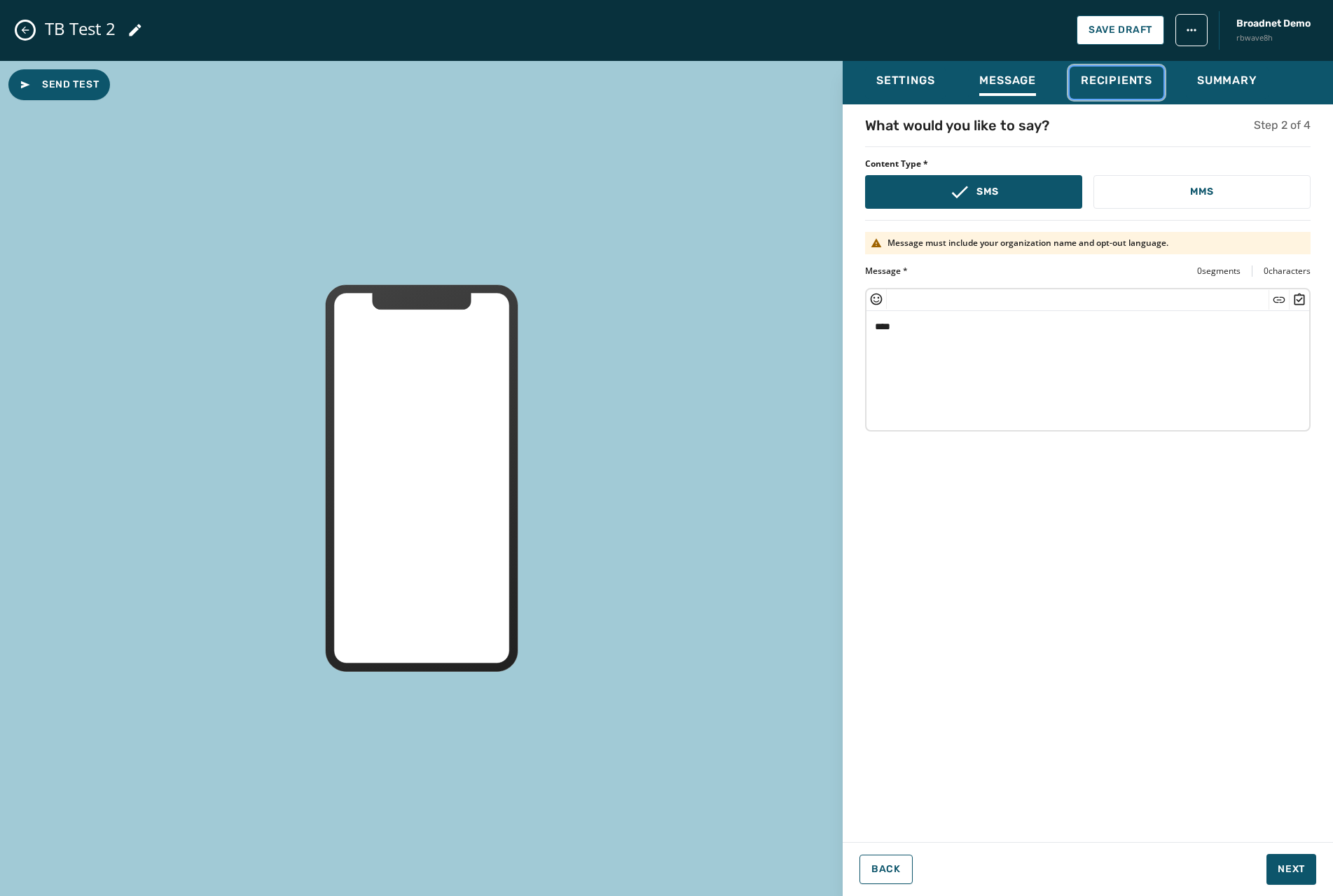 click on "Recipients" at bounding box center [1117, 81] 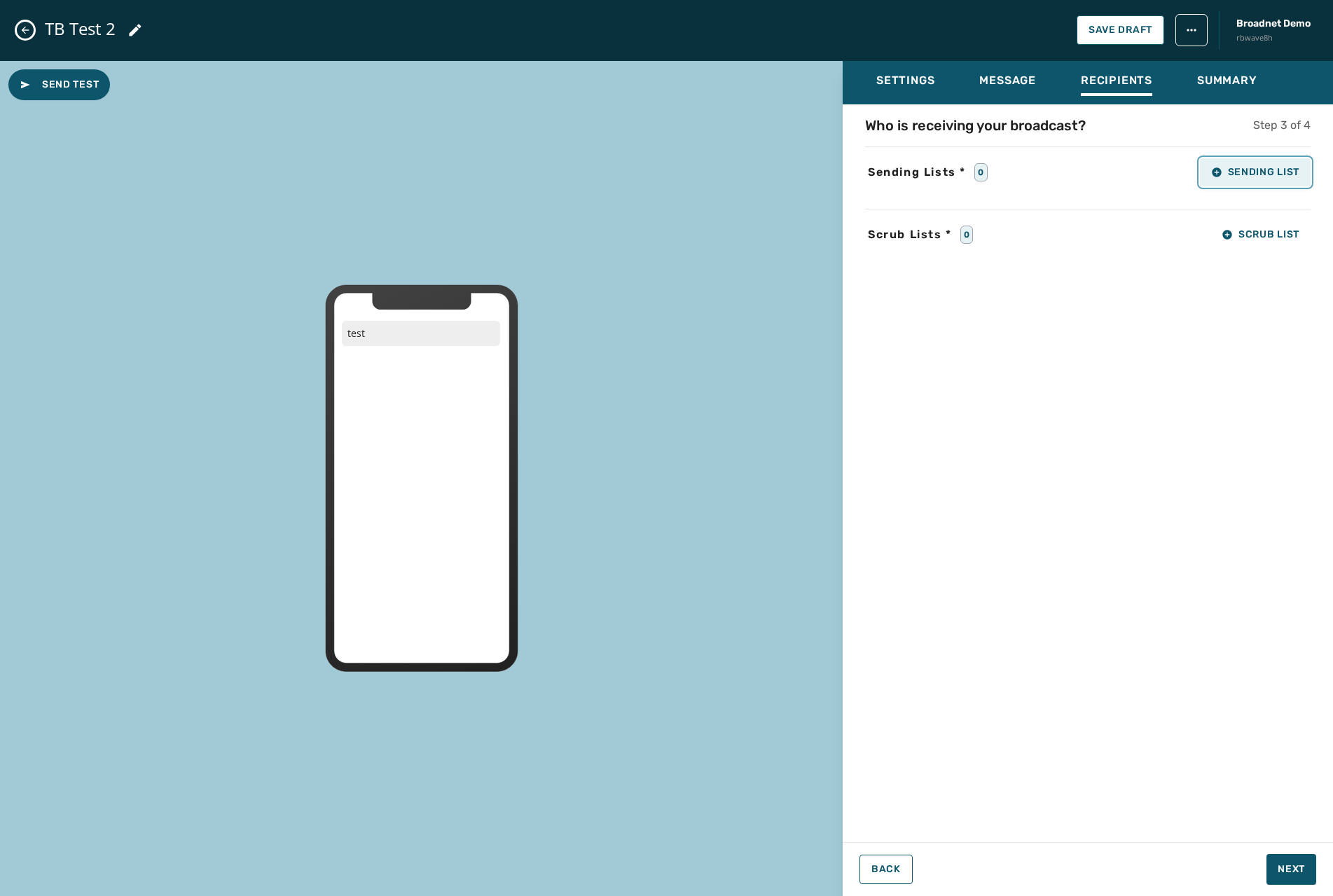 click on "Sending List" at bounding box center [1255, 172] 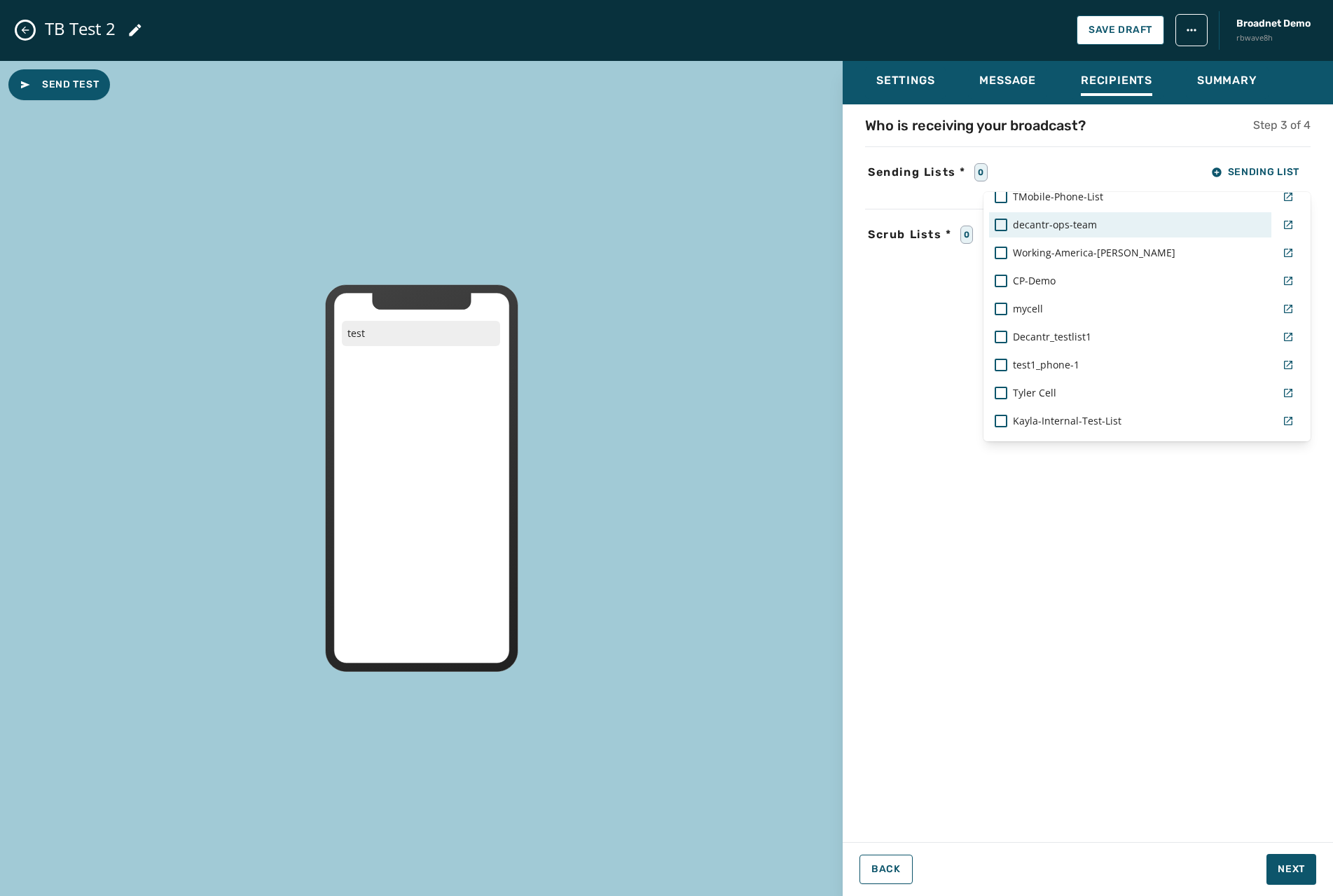 scroll, scrollTop: 350, scrollLeft: 0, axis: vertical 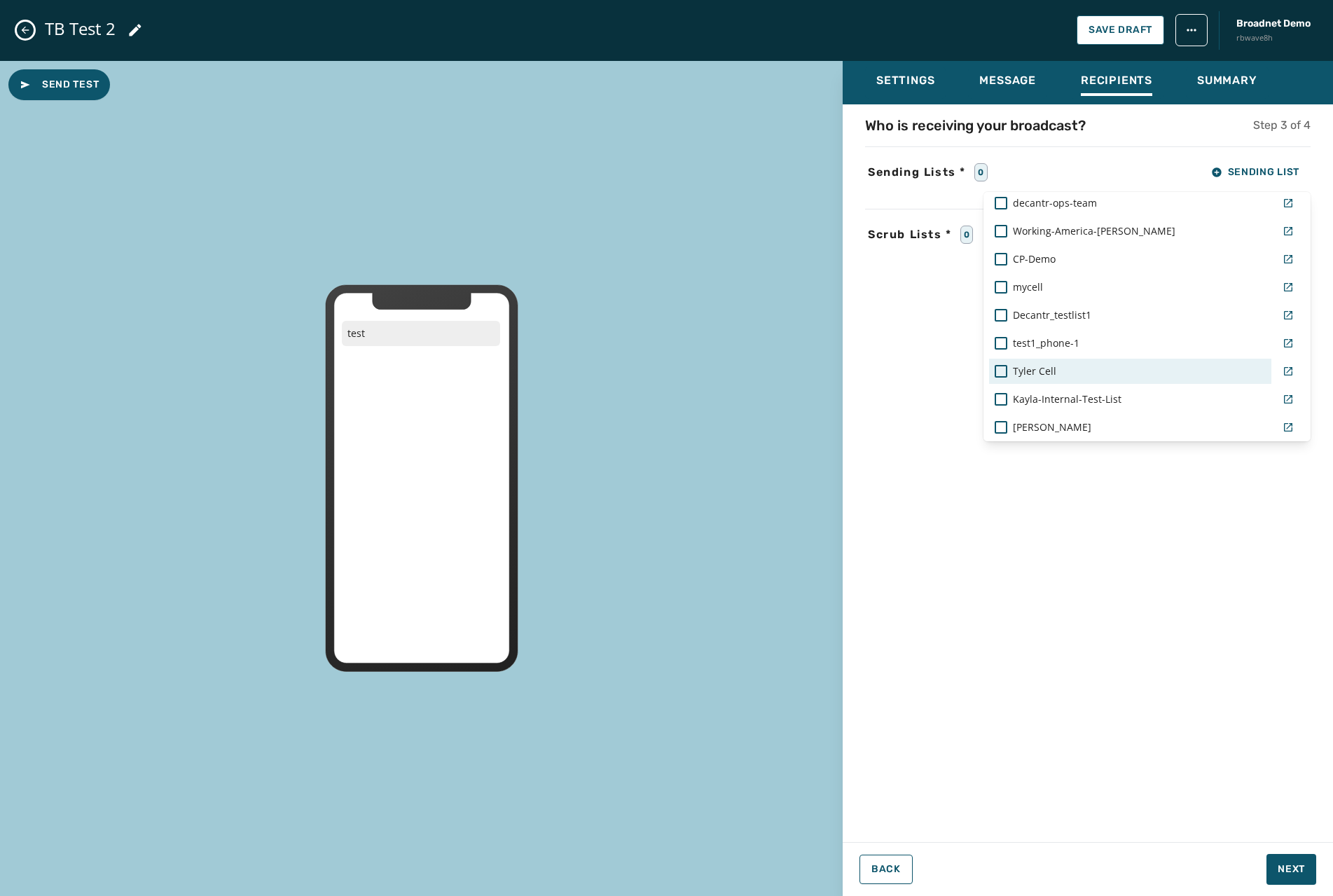 click on "Tyler Cell" at bounding box center (1035, 371) 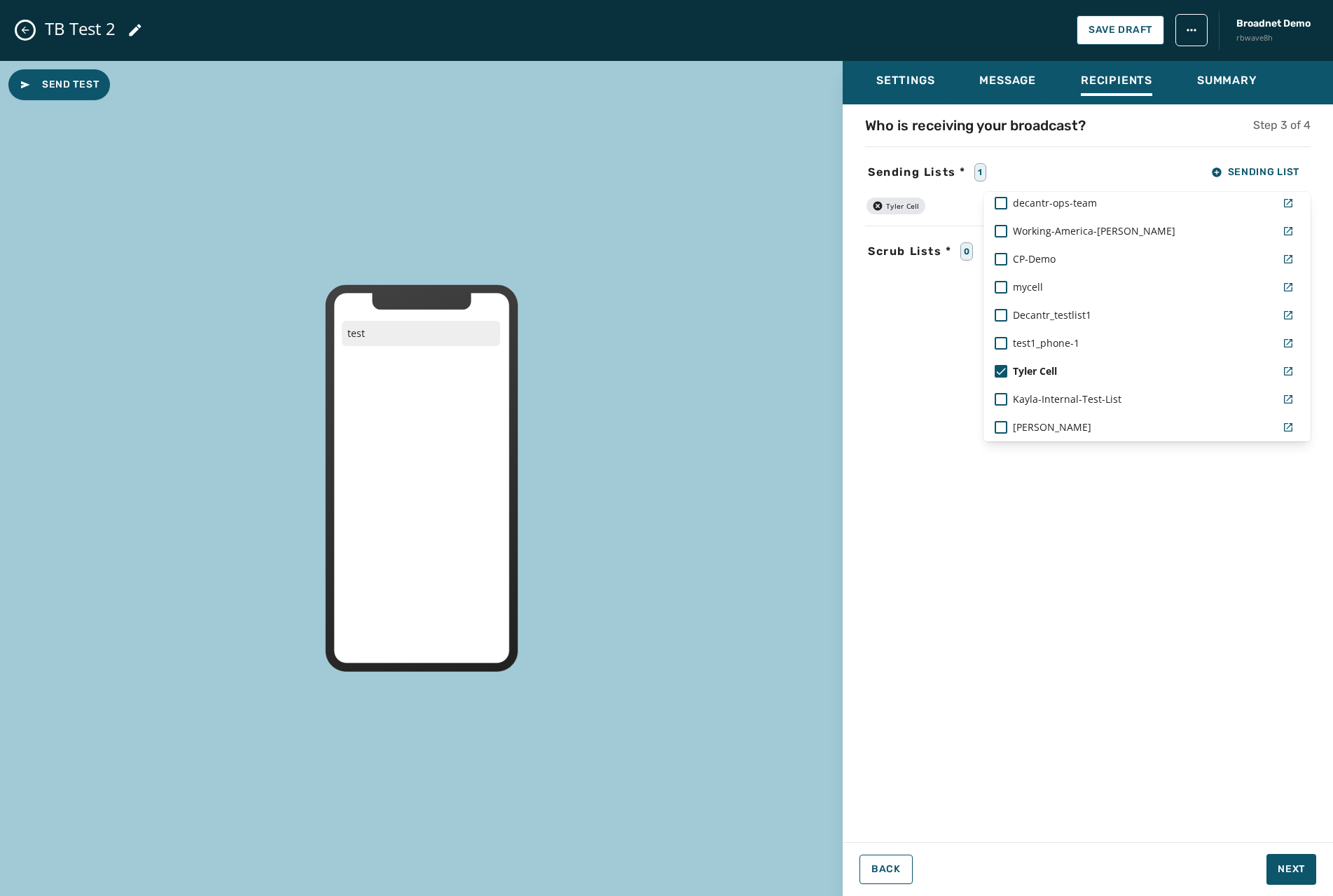 click on "Who is receiving your broadcast? Step 3 of 4 Sending Lists * 1 Sending List Real Live List Jeff-mobile test1_phone-1 Mark's Personal List Jeff-Seth-mobile AlexaTestList Mark's Opt Out List Kayla-SMS-Test-List BC_DW-List Blank List TMobile-Phone-List decantr-ops-team Working-America-Mike-Pfarr CP-Demo mycell Decantr_testlist1 test1_phone-1 Tyler Cell Kayla-Internal-Test-List Rebecca Test Decantr_HB_Testlist2 CanadianTest TestShivani_2 Marea-Test-List RING_SMS-Test TB Test TestShivani-uploadingsendilistnamewith50characters Dec_TestList1_HB Kayla Lloyd Decanter_FullTestList Decantr_HemaNew_testlist1 Latha Blank list Northern-Arizona-Test-List AdvantageDemo2 AL-Test Brittany-Test Manage Send Lists Tyler Cell Scrub Lists * 0 Scrub List" at bounding box center (1088, 469) 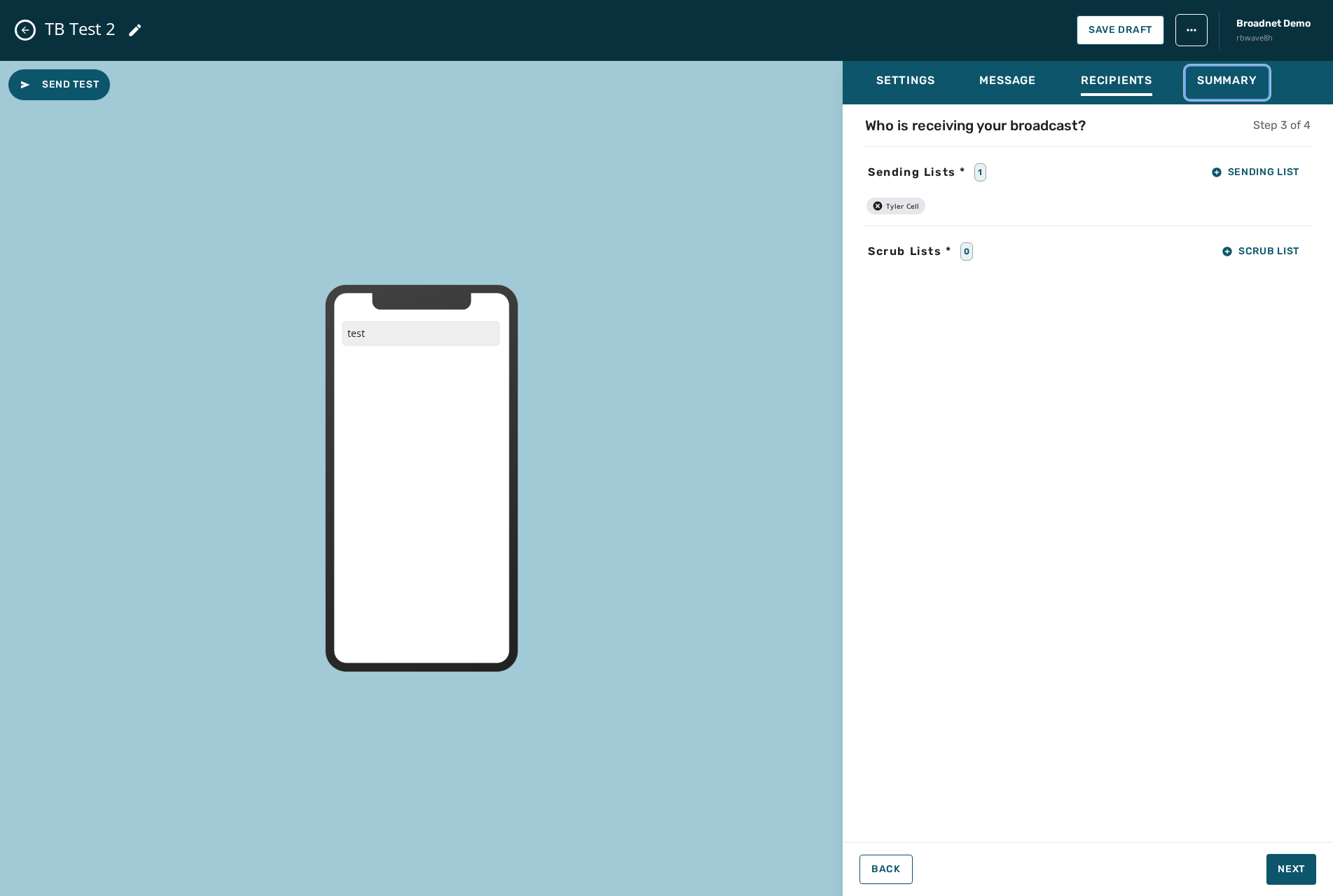 click on "Summary" at bounding box center [1227, 85] 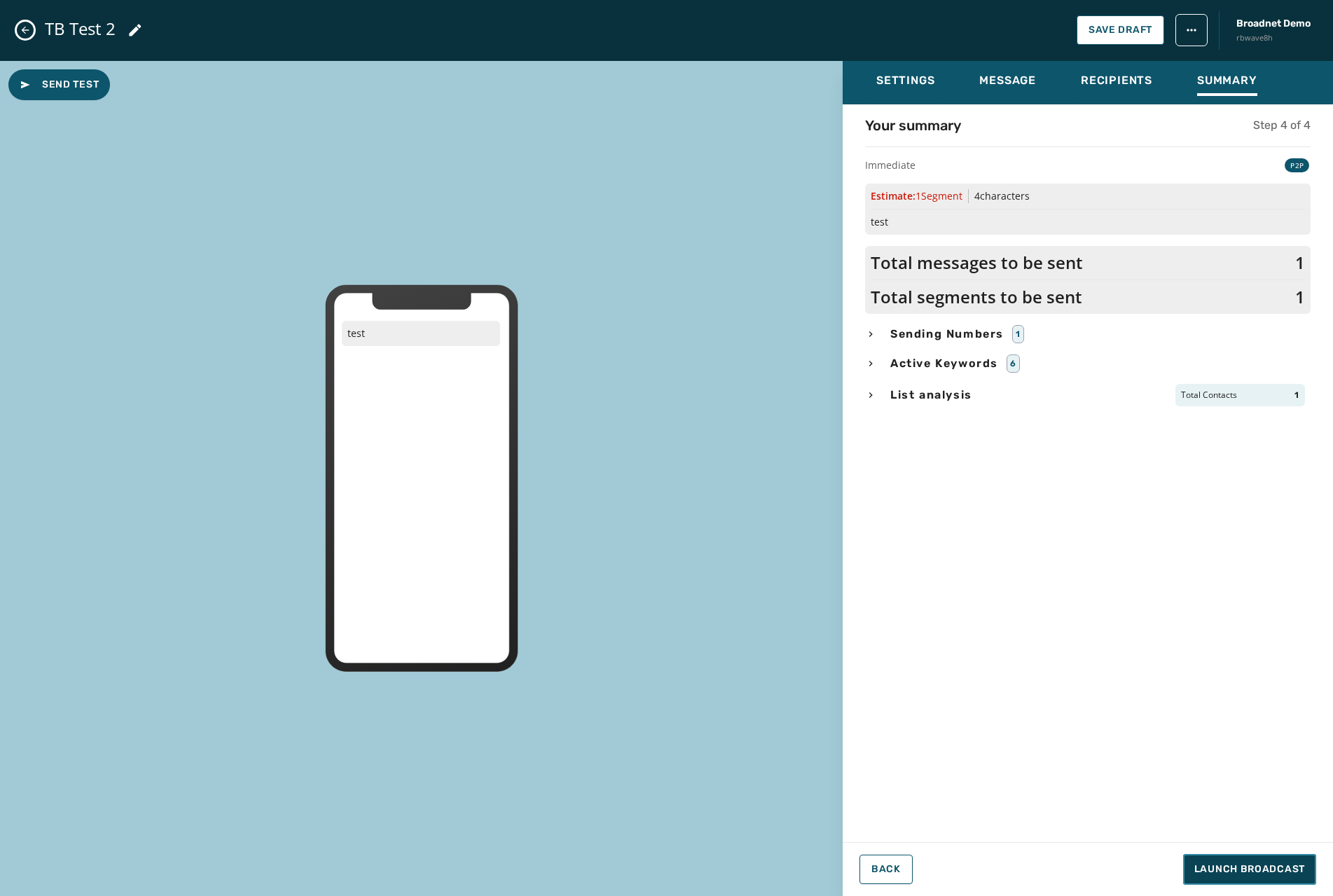 click on "Launch Broadcast" at bounding box center (1250, 869) 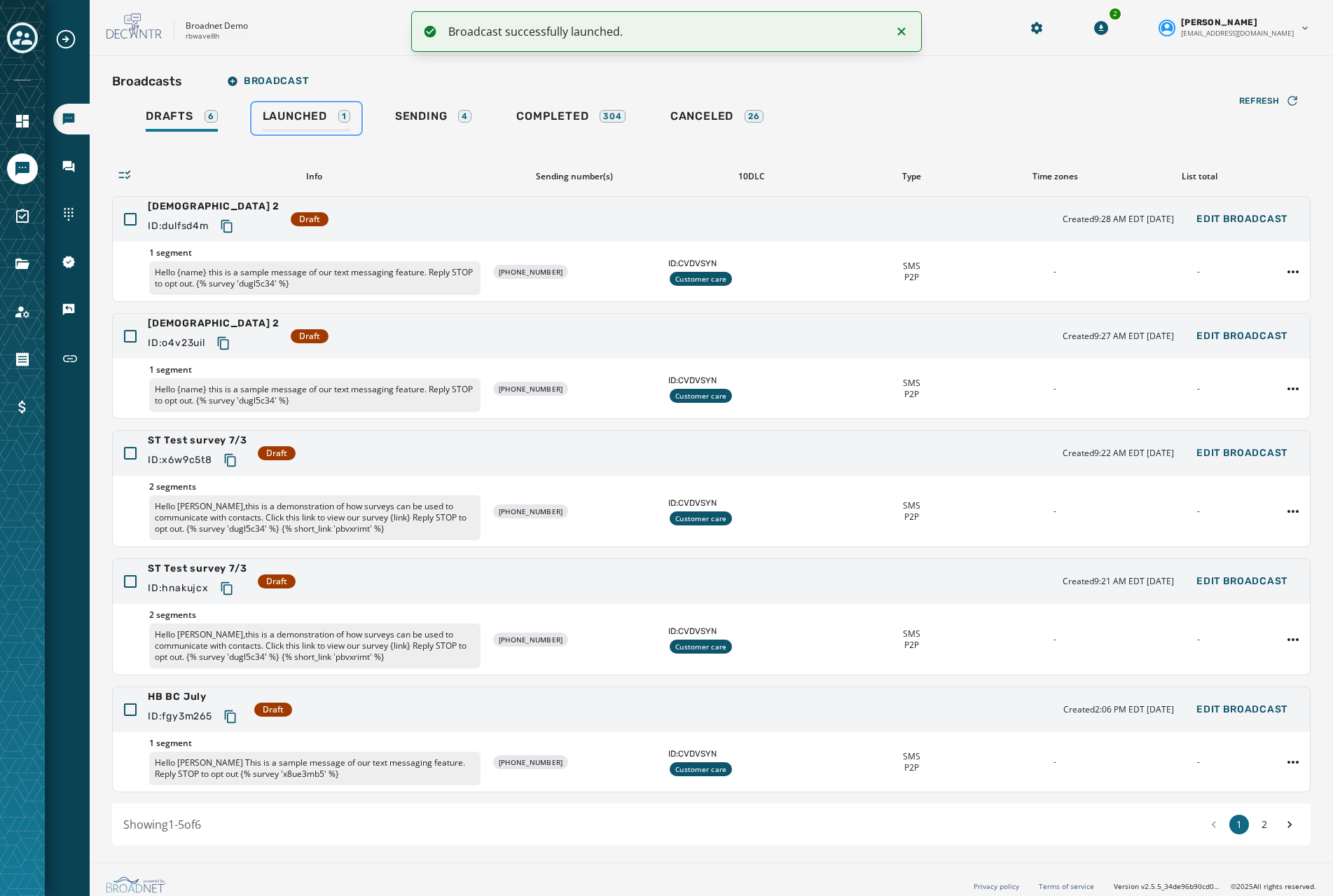 click on "Launched 1" at bounding box center [306, 118] 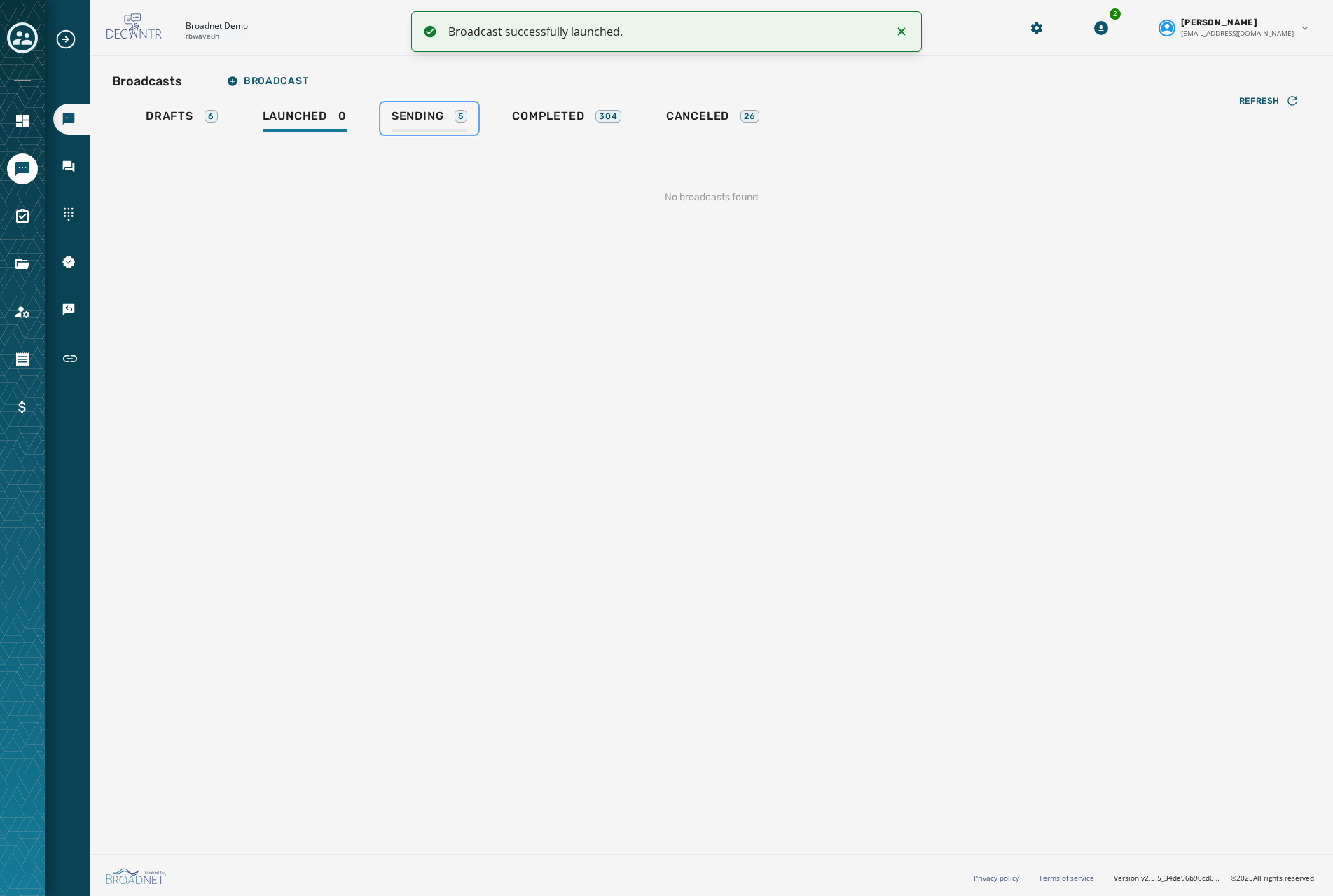click on "Sending" at bounding box center [417, 116] 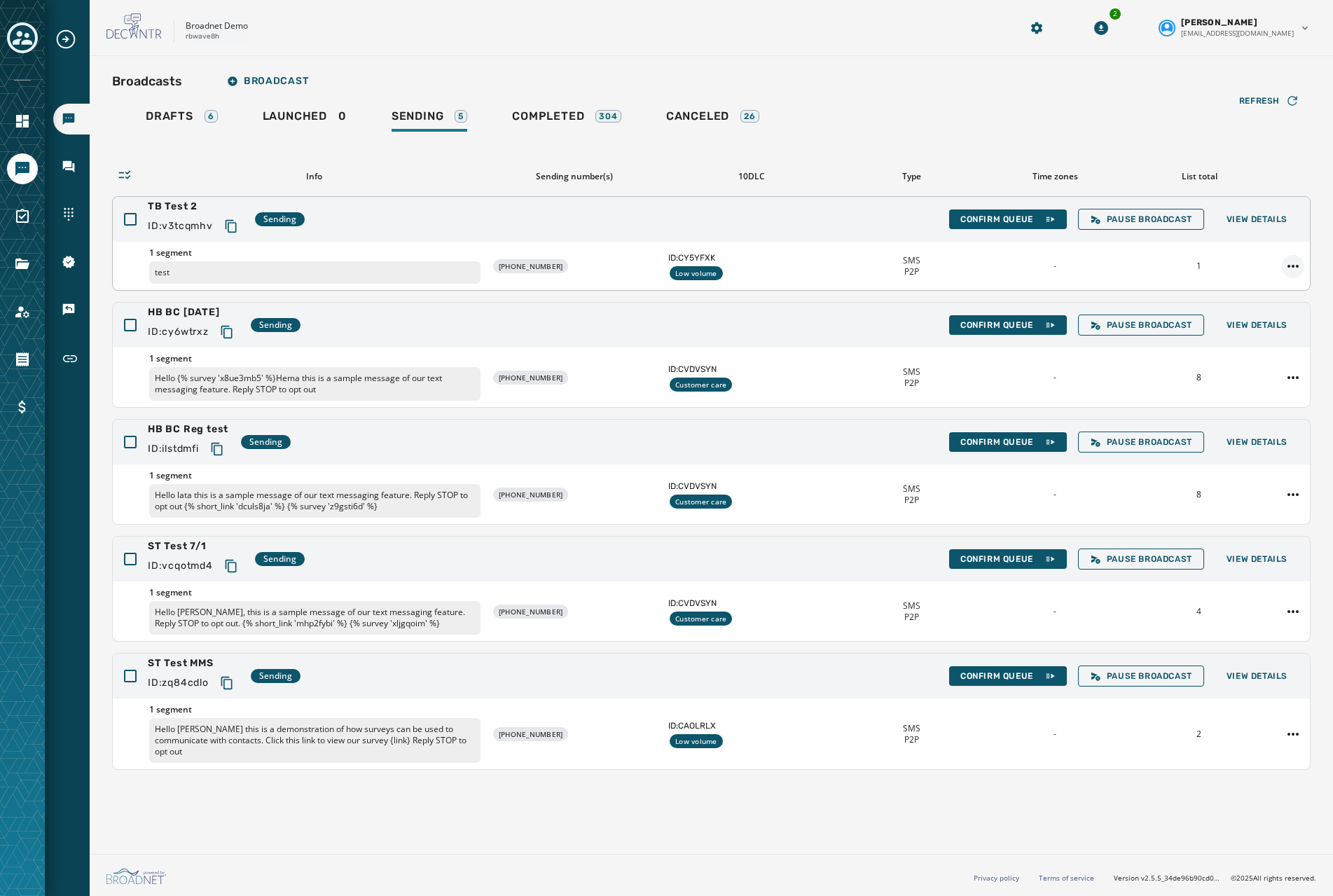 click on "Broadcasts      Inbox      Sending Numbers      10DLC Registration      Keywords & Responders      Short Links Skip To Main Content Broadnet Demo rbwave8h 2 Tyler Briskie tbriskie@broadnet.com Broadcasts Broadcast Drafts 6 Launched 0 Sending 5 Completed 304 Canceled 26 Refresh Info Sending number(s) 10DLC Type Time zones List total TB Test 2 ID:  v3tcqmhv Sending Confirm Queue Pause Broadcast View Details   1 segment test +1 720 437-8807 ID:  CY5YFXK Low volume SMS P2P - 1 HB BC July1st ID:  cy6wtrxz Sending Confirm Queue Pause Broadcast View Details   1 segment Hello {% survey 'x8ue3mb5' %}Hema this is a sample message of our text messaging feature.
Reply STOP to opt out +1 720 330-5566 ID:  CVDVSYN Customer care SMS P2P - 8 HB BC Reg test ID:  ilstdmfi Sending Confirm Queue Pause Broadcast View Details   1 segment Hello lata this is a sample message of our text messaging feature. Reply STOP to opt out
{% short_link 'dculs8ja' %}
{% survey 'z9gsti6d' %} +1 720 330-5566 ID:  -" at bounding box center (666, 448) 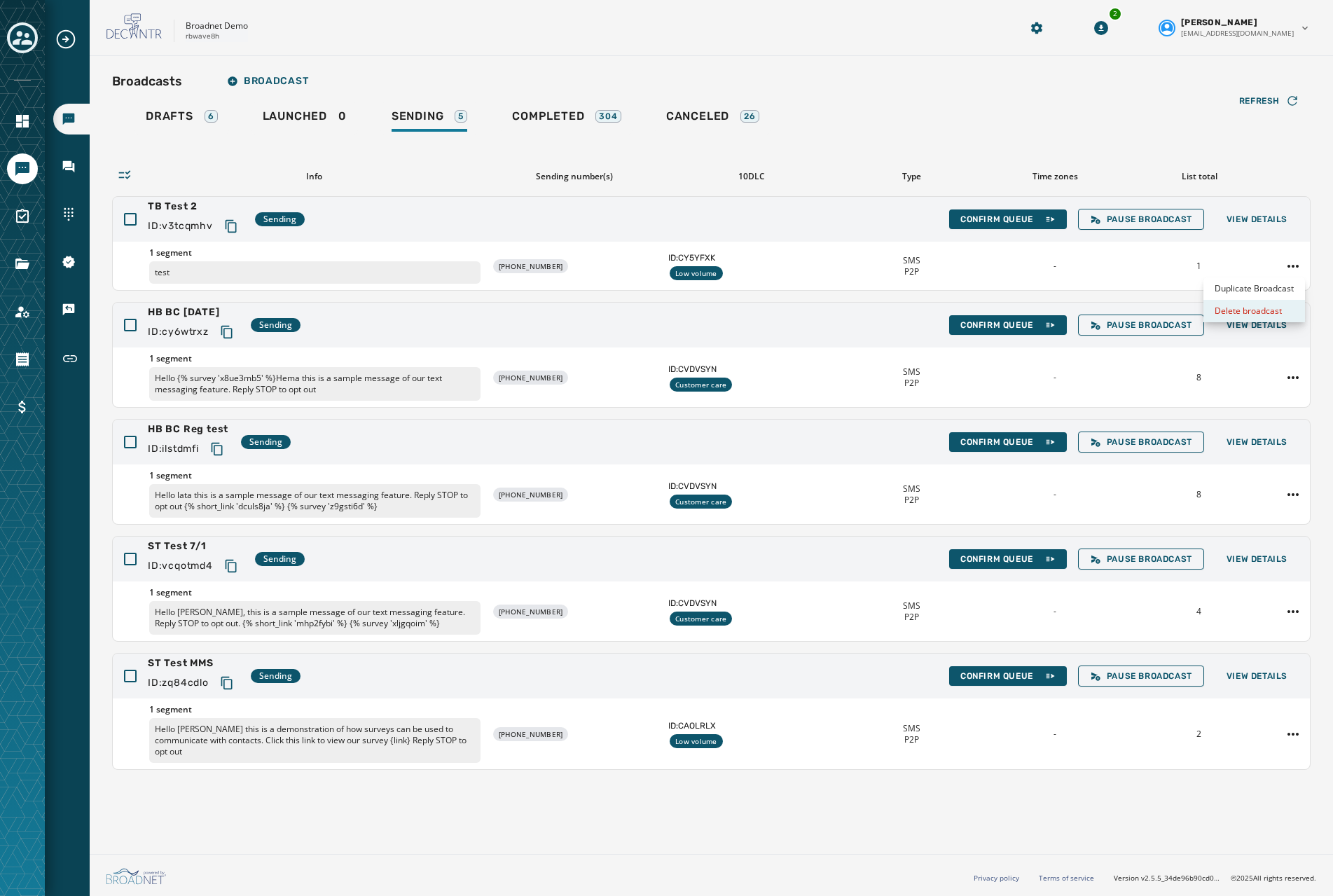 click on "Delete broadcast" at bounding box center (1254, 311) 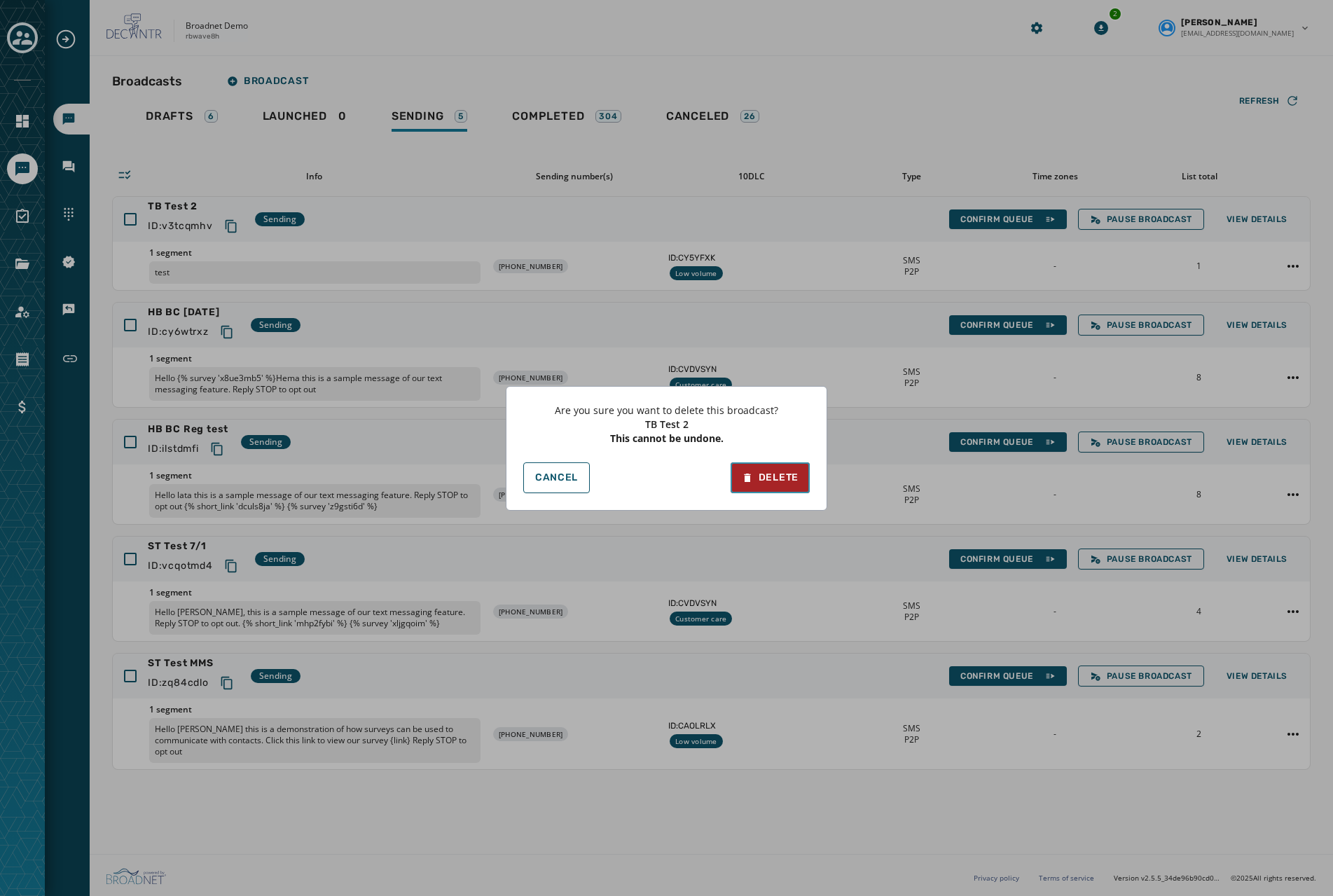 click on "Delete" at bounding box center [770, 478] 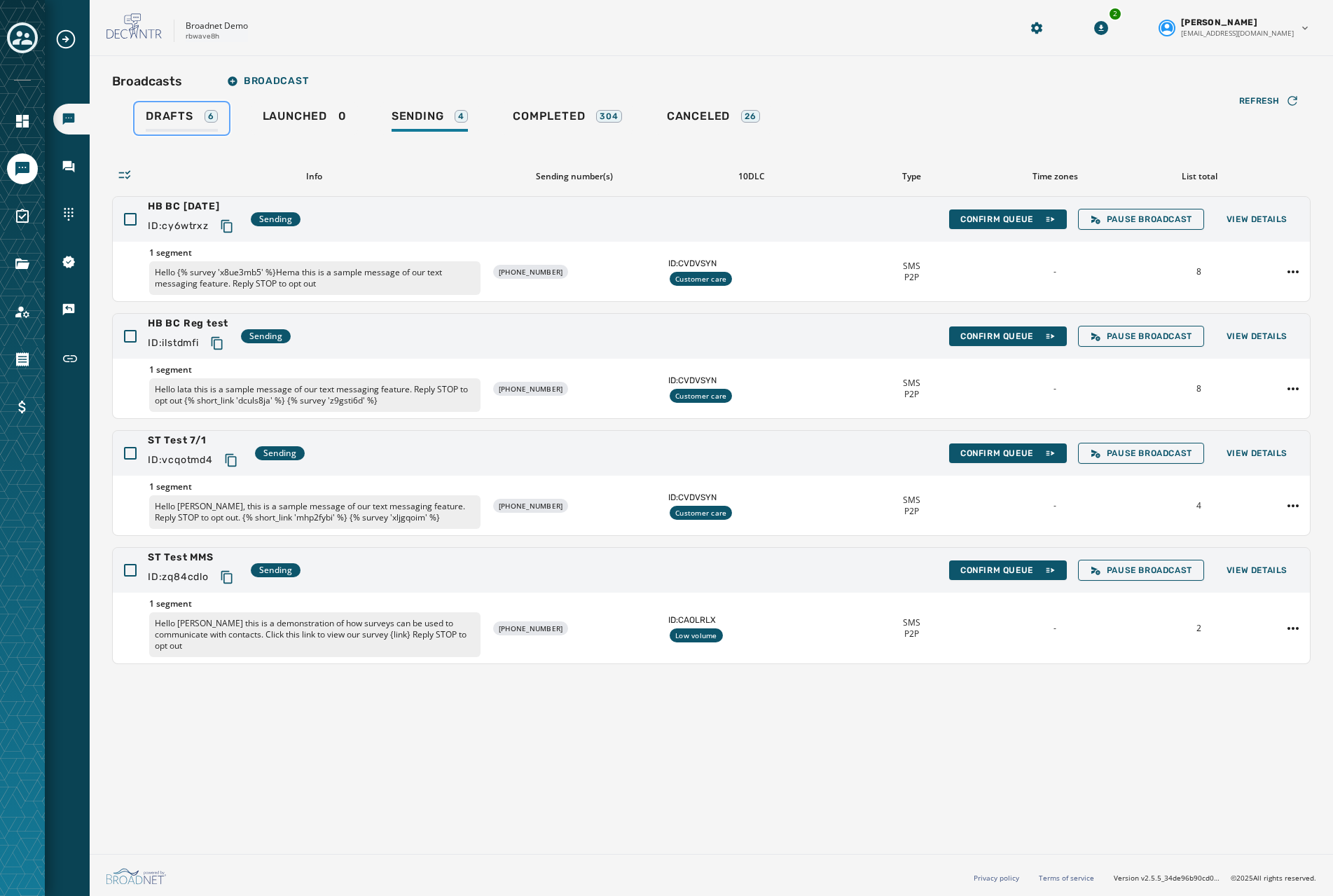 click on "Drafts 6" at bounding box center (181, 120) 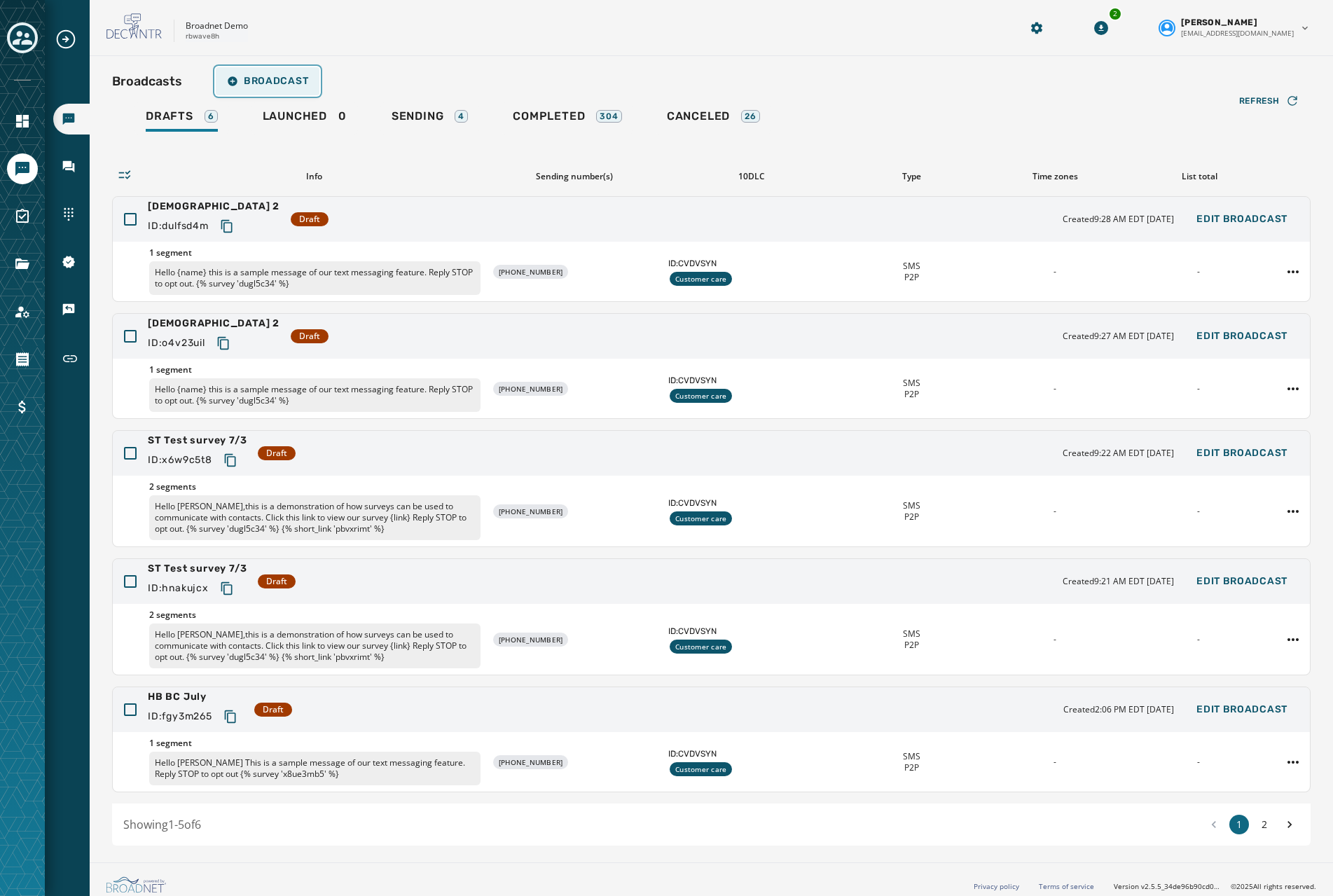 click on "Broadcast" at bounding box center (268, 81) 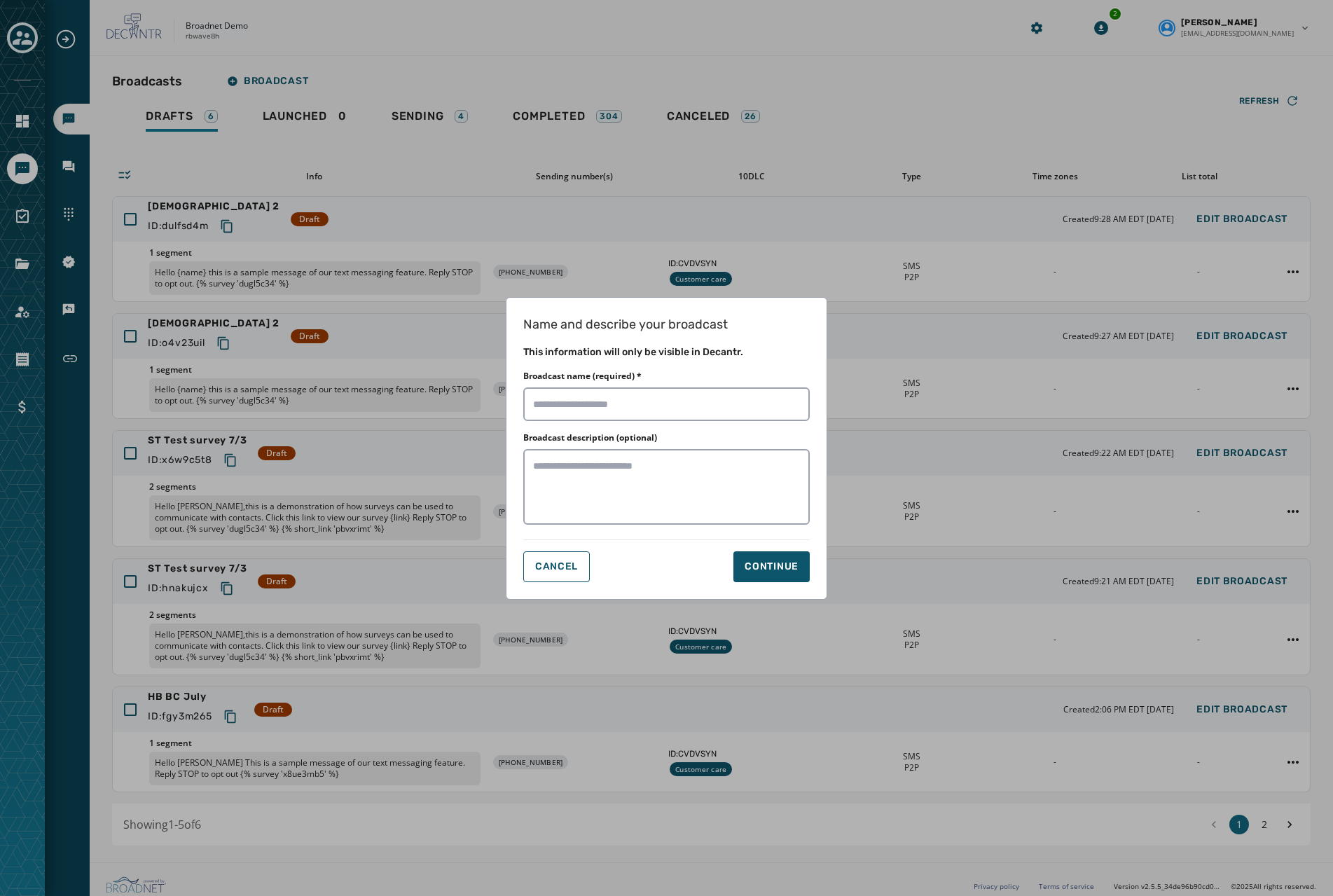 click on "Name and describe your broadcast This information will only be visible in Decantr. Broadcast name (required) * Broadcast description (optional) Cancel Continue" at bounding box center (666, 448) 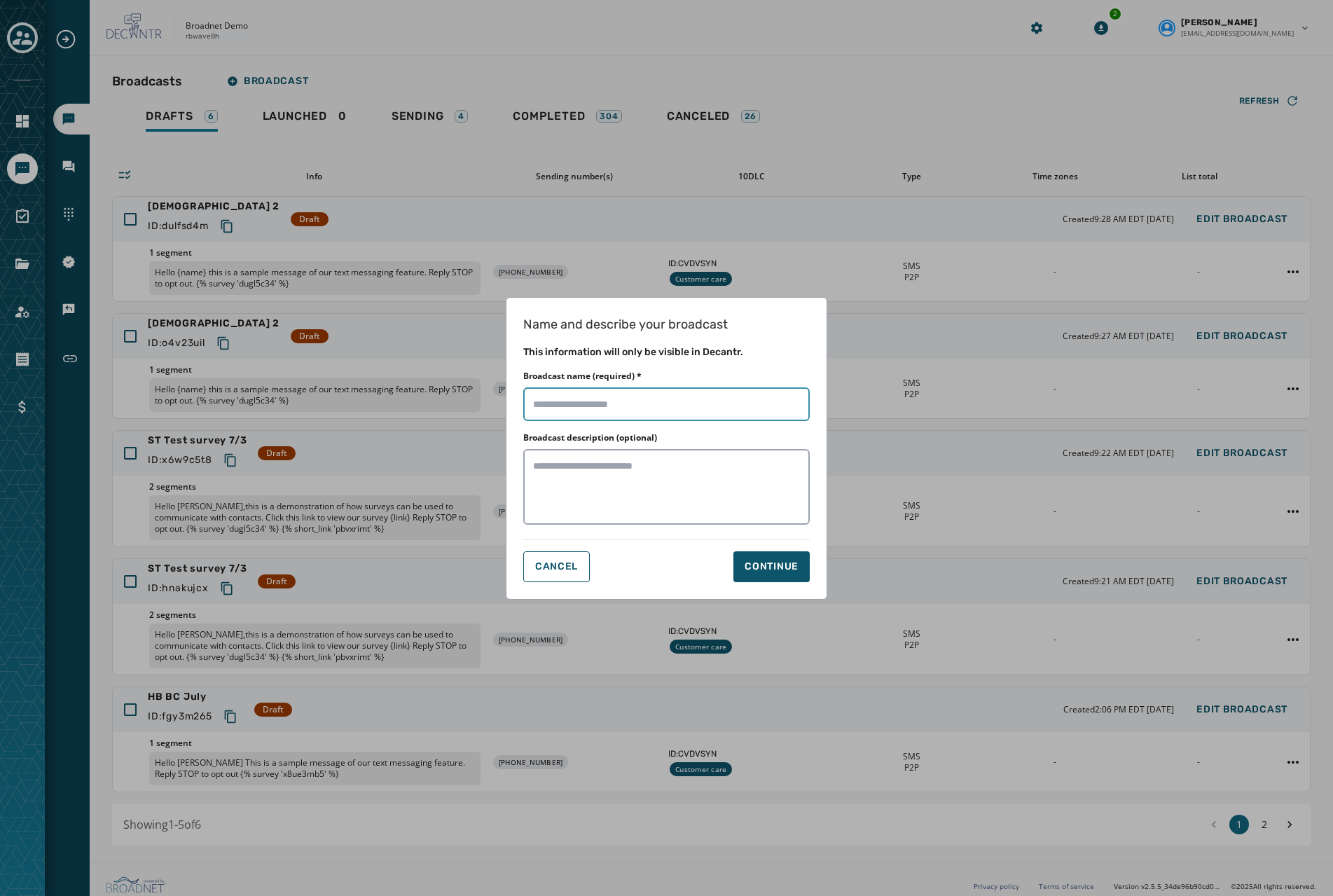 click on "Broadcast name (required) *" at bounding box center [666, 404] 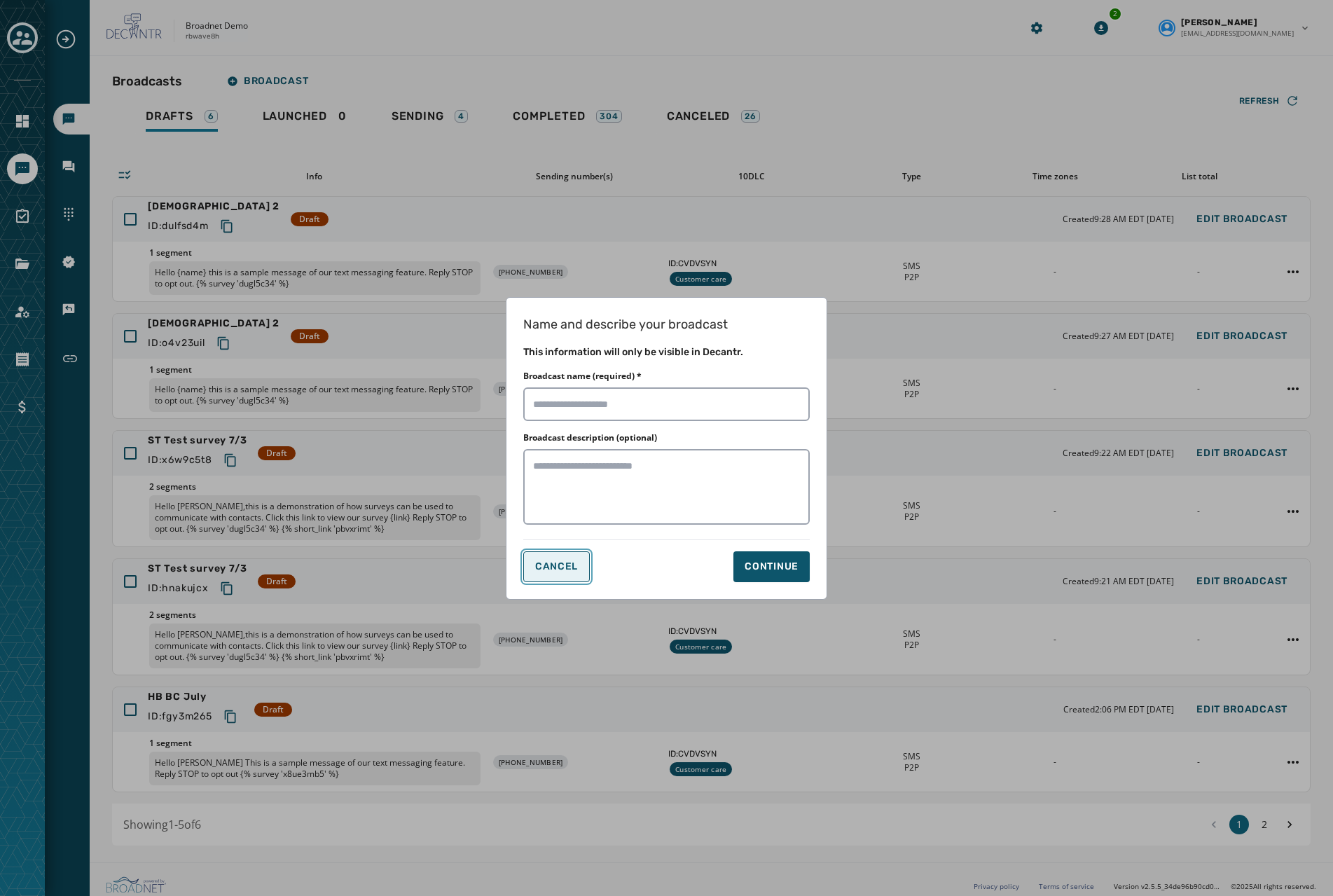 click on "Cancel" at bounding box center (556, 567) 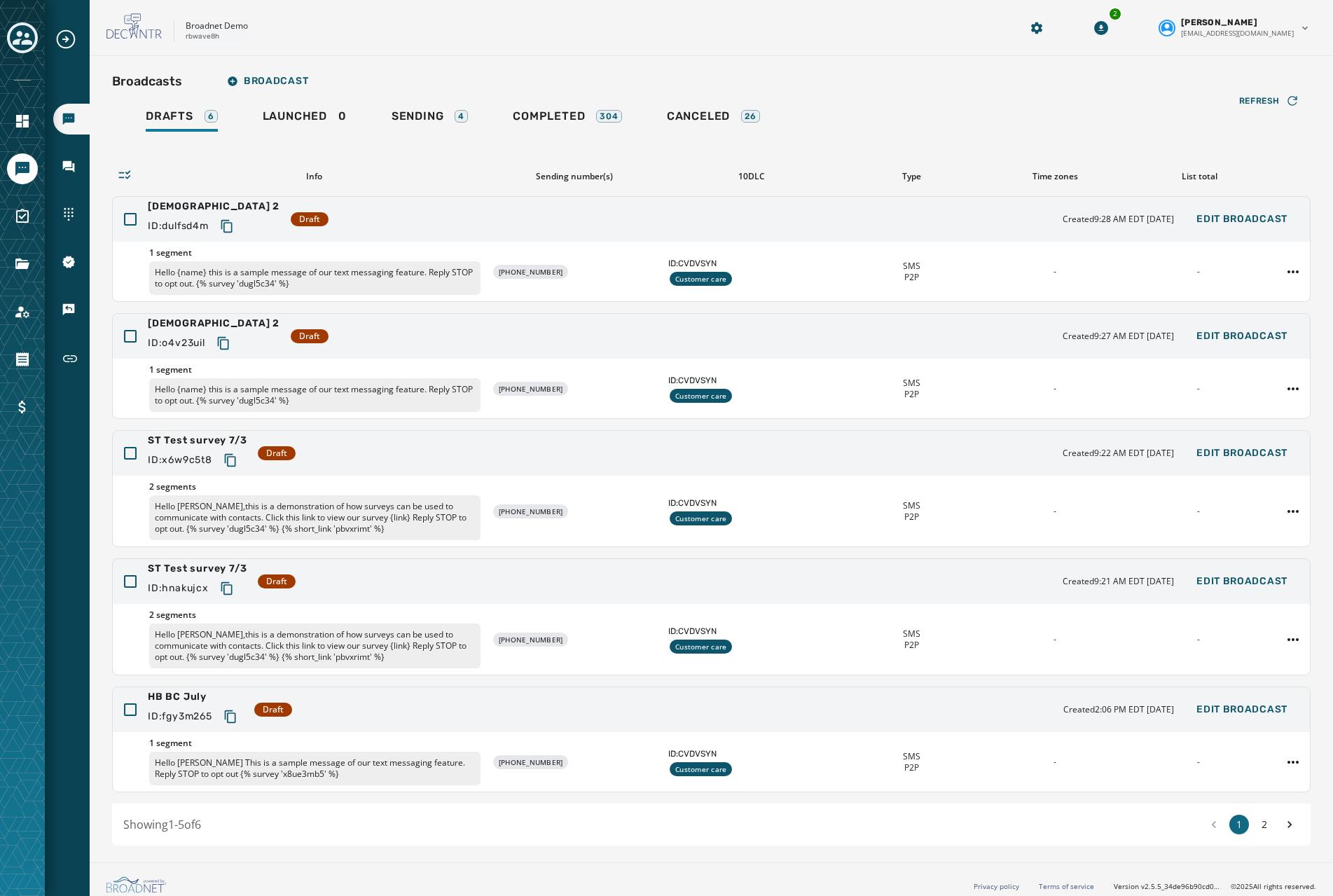 click on "Broadcasts Broadcast Drafts 6 Launched 0 Sending 4 Completed 304 Canceled 26 Refresh Info Sending number(s) 10DLC Type Time zones List total ST Test 2 ID:  dulfsd4m Draft Created  9:28 AM EDT July 3, 2025 Edit Broadcast   1 segment Hello {name} this is a sample message of our text messaging feature. Reply STOP to opt out.
{% survey 'dugl5c34' %} +1 631 202-0654 ID:  CVDVSYN Customer care SMS P2P - - ST Test 2 ID:  o4v23uil Draft Created  9:27 AM EDT July 3, 2025 Edit Broadcast   1 segment Hello {name} this is a sample message of our text messaging feature. Reply STOP to opt out.
{% survey 'dugl5c34' %} +1 631 202-0654 ID:  CVDVSYN Customer care SMS P2P - - ST Test survey 7/3 ID:  x6w9c5t8 Draft Created  9:22 AM EDT July 3, 2025 Edit Broadcast   2 segments Hello John,this is a demonstration of how surveys can be used to communicate with contacts. Click this link to view our survey {link} Reply STOP to opt out.
{% survey 'dugl5c34' %}
{% short_link 'pbvxrimt' %} +1 303 848-9912 ID:  CVDVSYN Customer care SMS -" at bounding box center [711, 456] 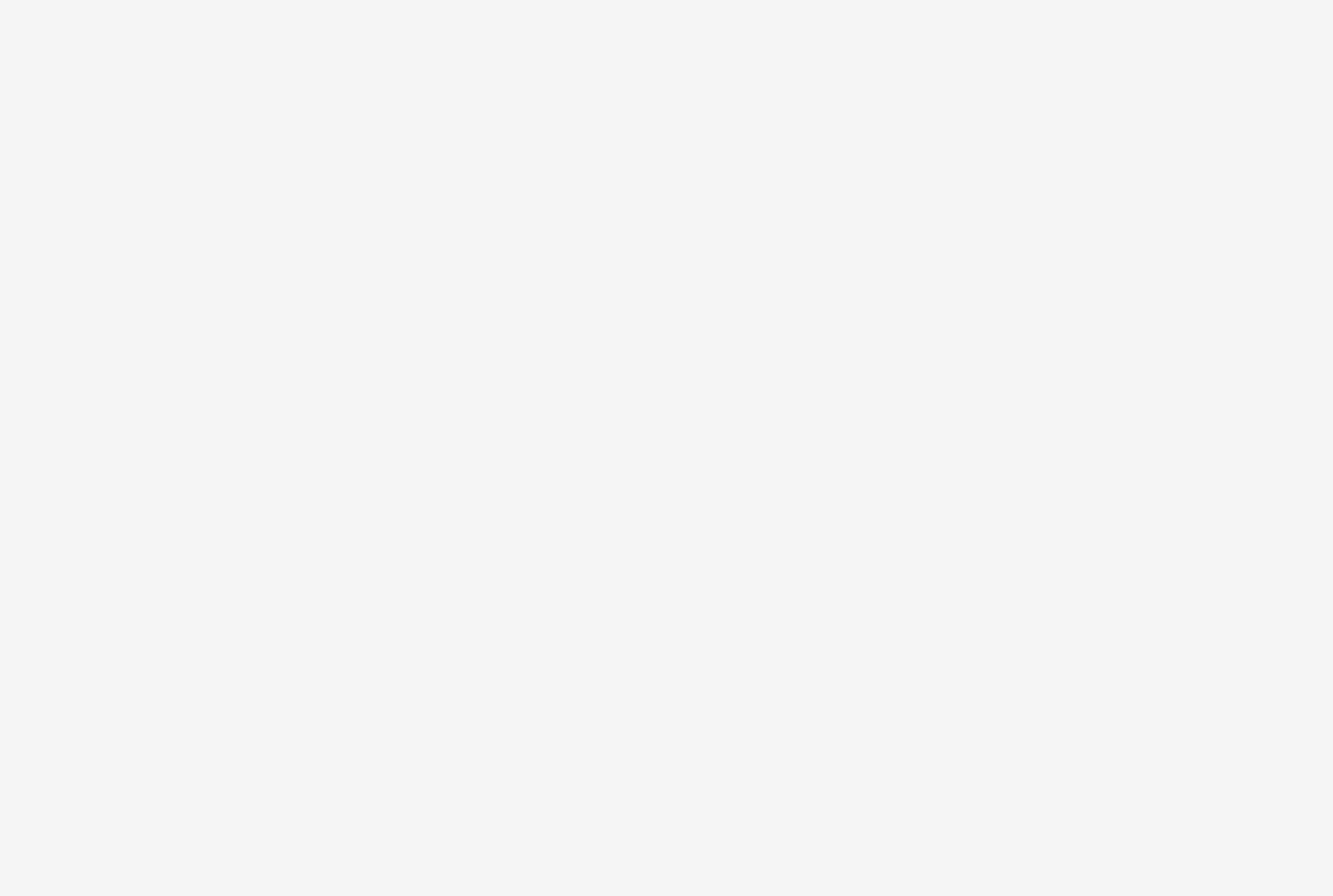 scroll, scrollTop: 0, scrollLeft: 0, axis: both 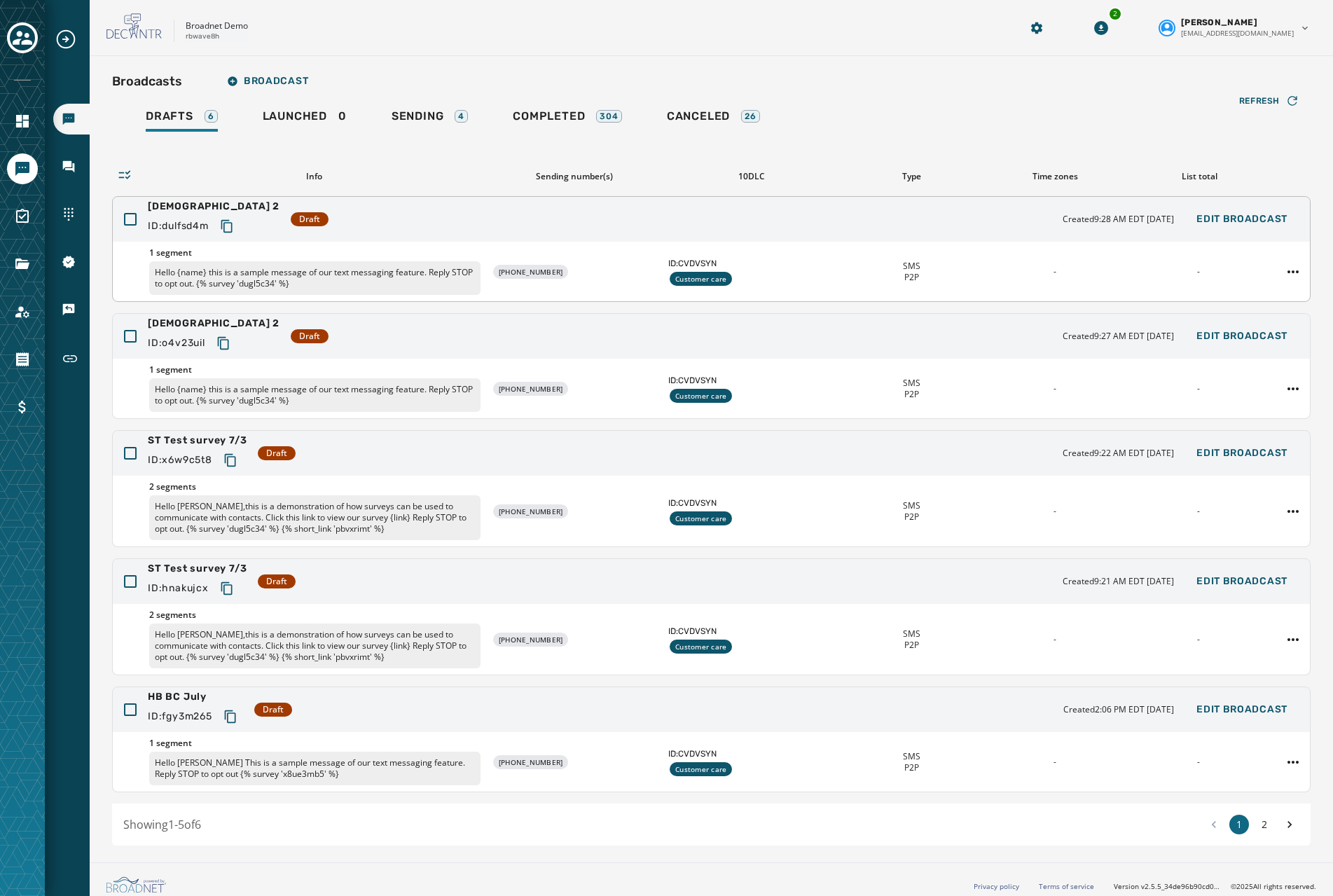 click on "ST Test 2 ID:  dulfsd4m Draft Created  9:28 AM EDT [DATE] Edit Broadcast" at bounding box center [711, 219] 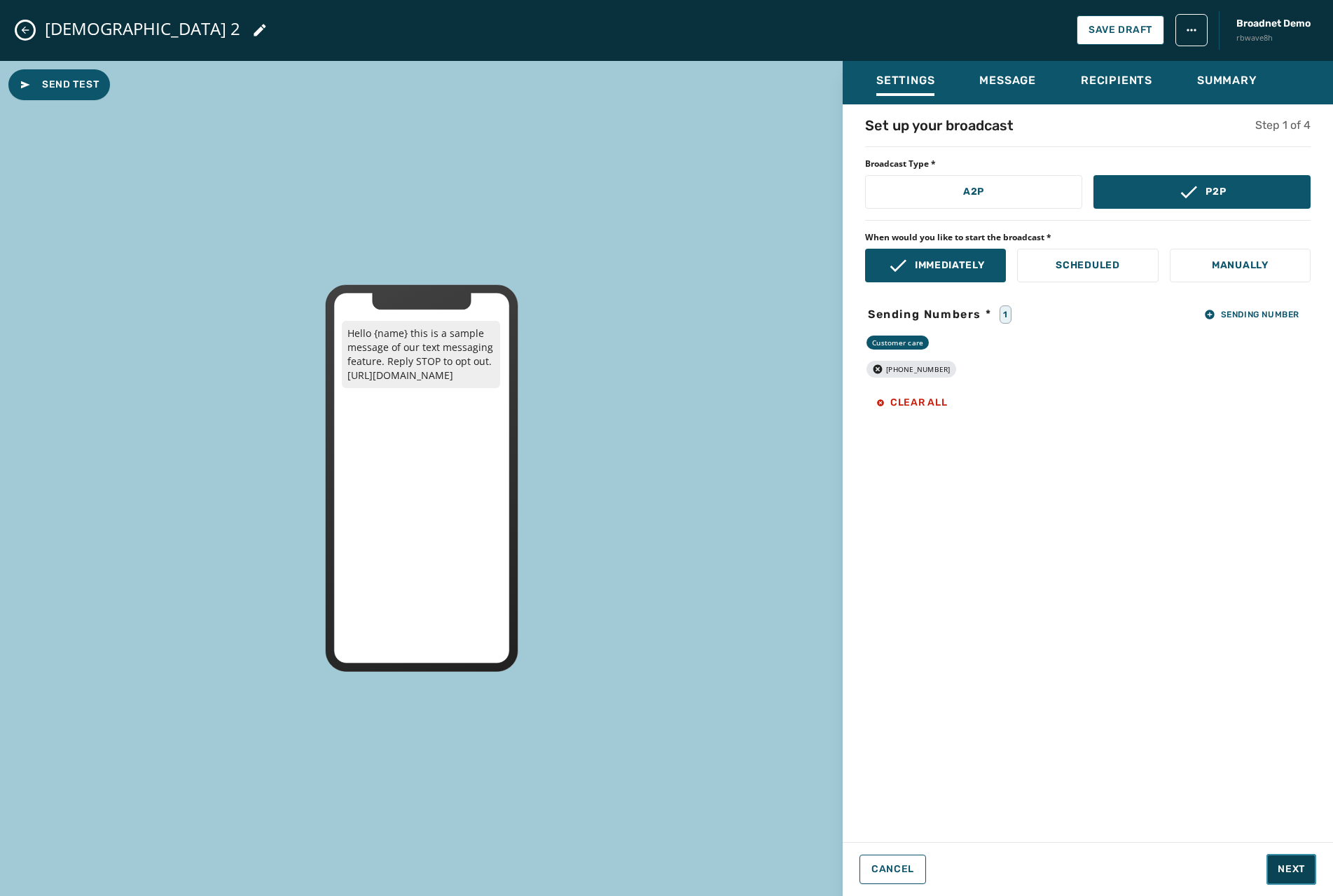 click on "Next" at bounding box center (1291, 869) 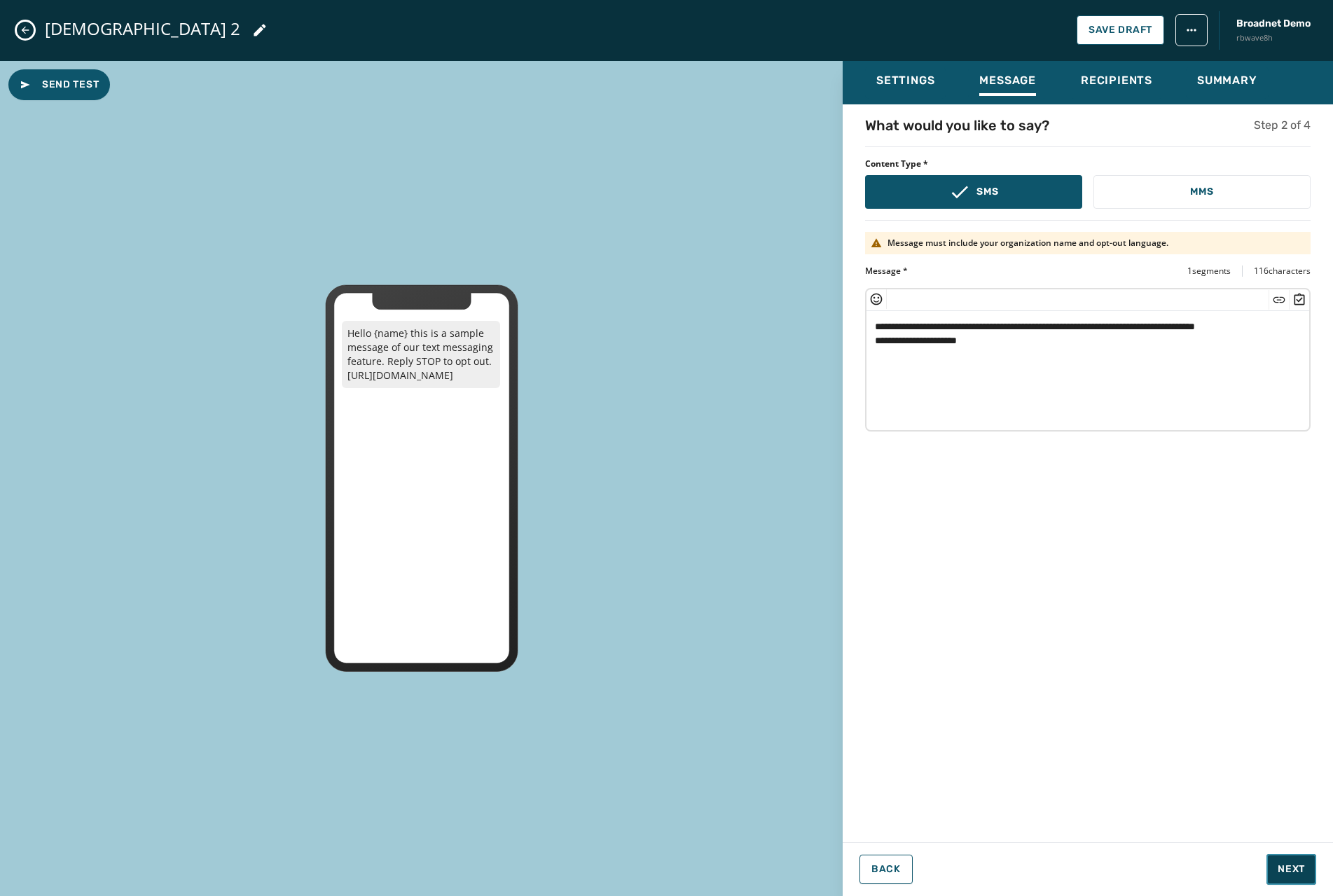 click on "Next" at bounding box center (1291, 869) 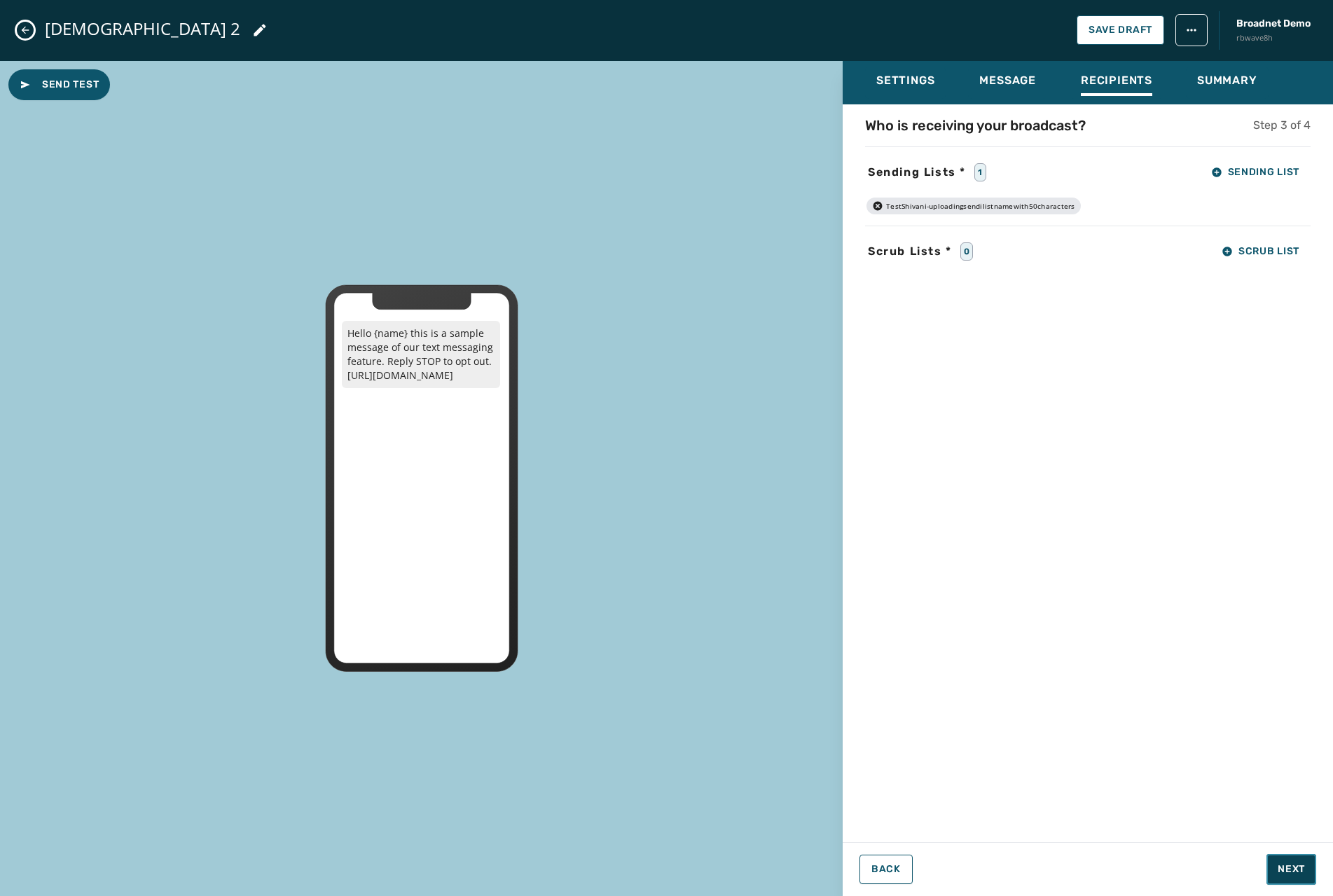 click on "Next" at bounding box center [1291, 869] 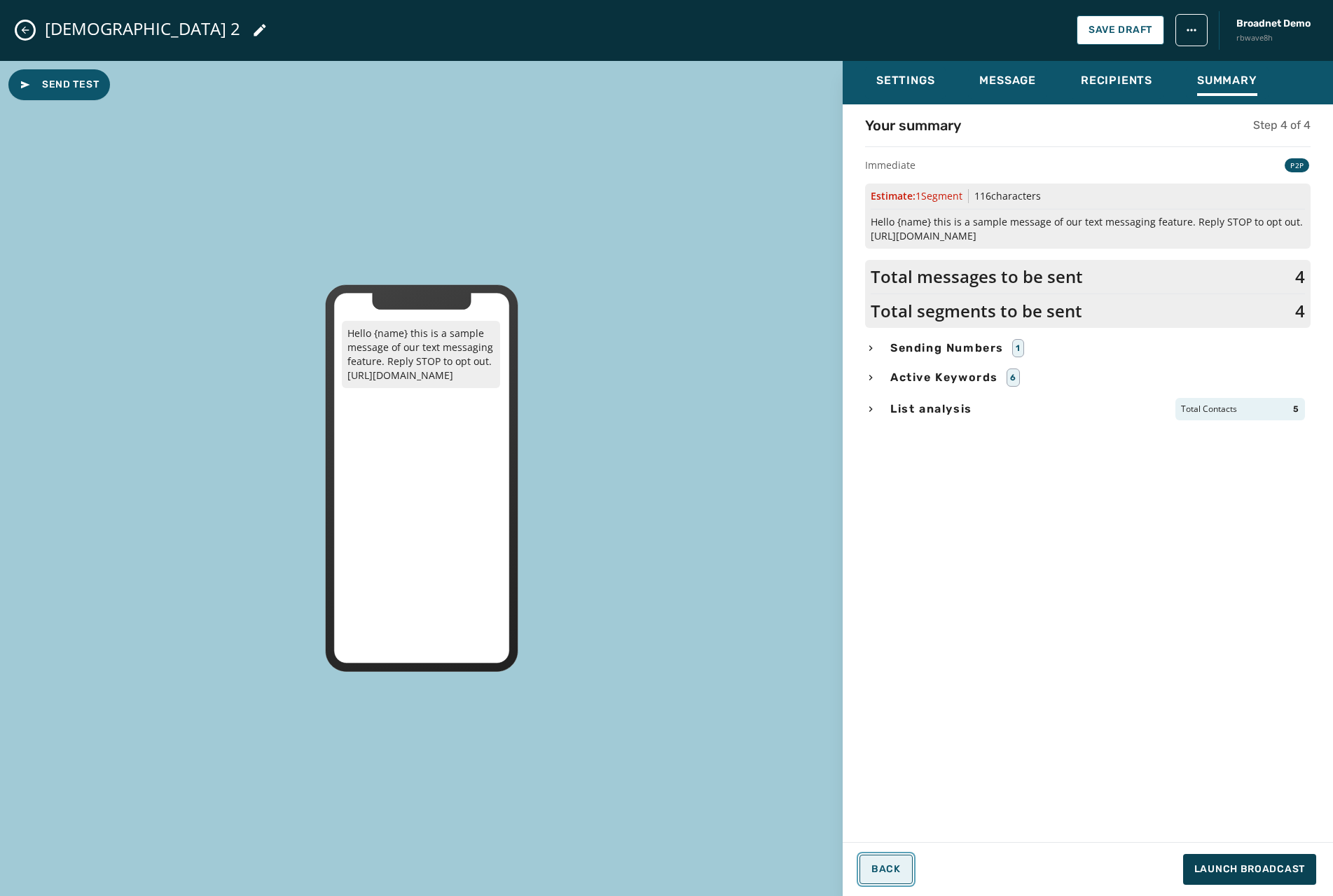 click on "Back" at bounding box center [886, 869] 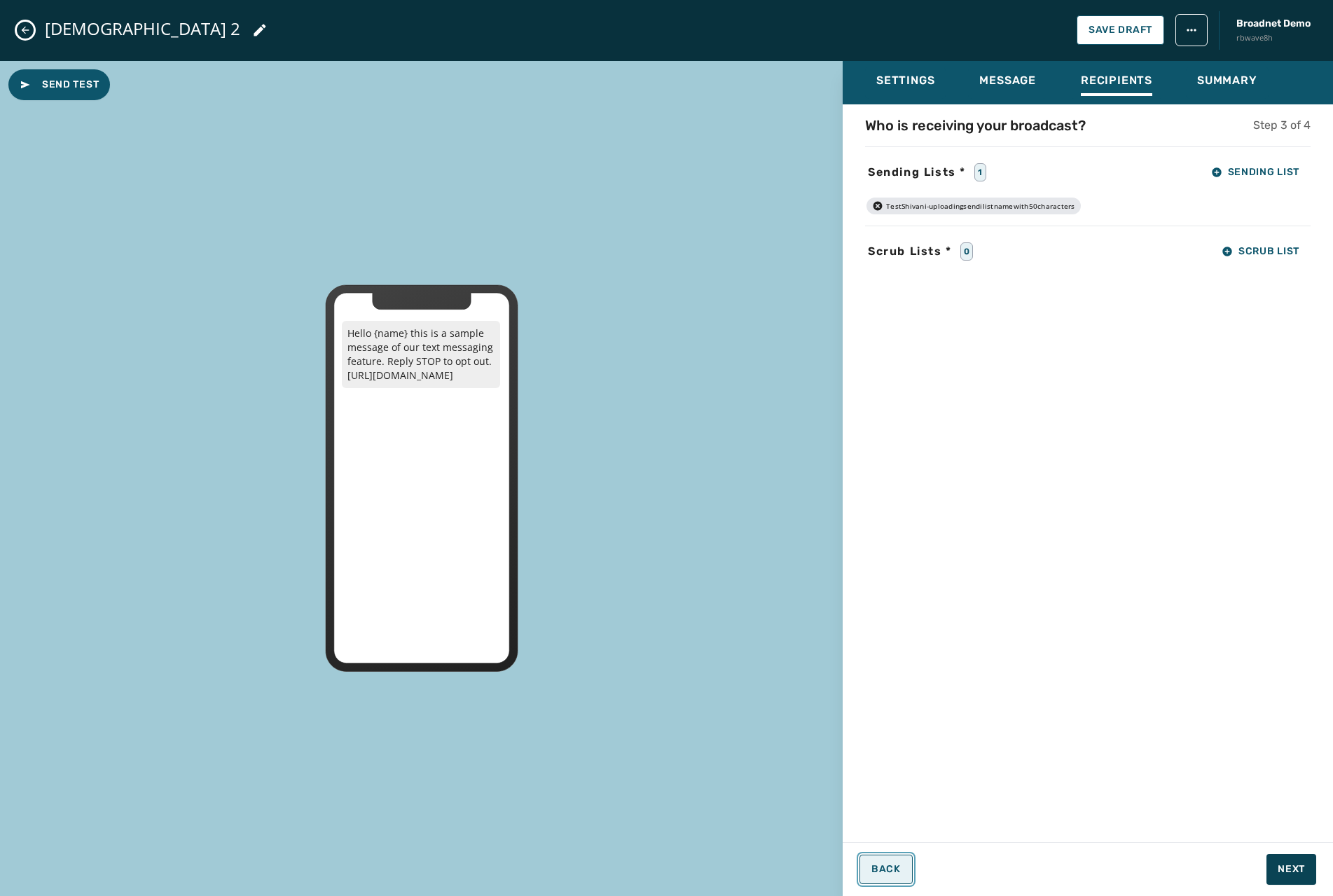 click on "Back" at bounding box center (886, 869) 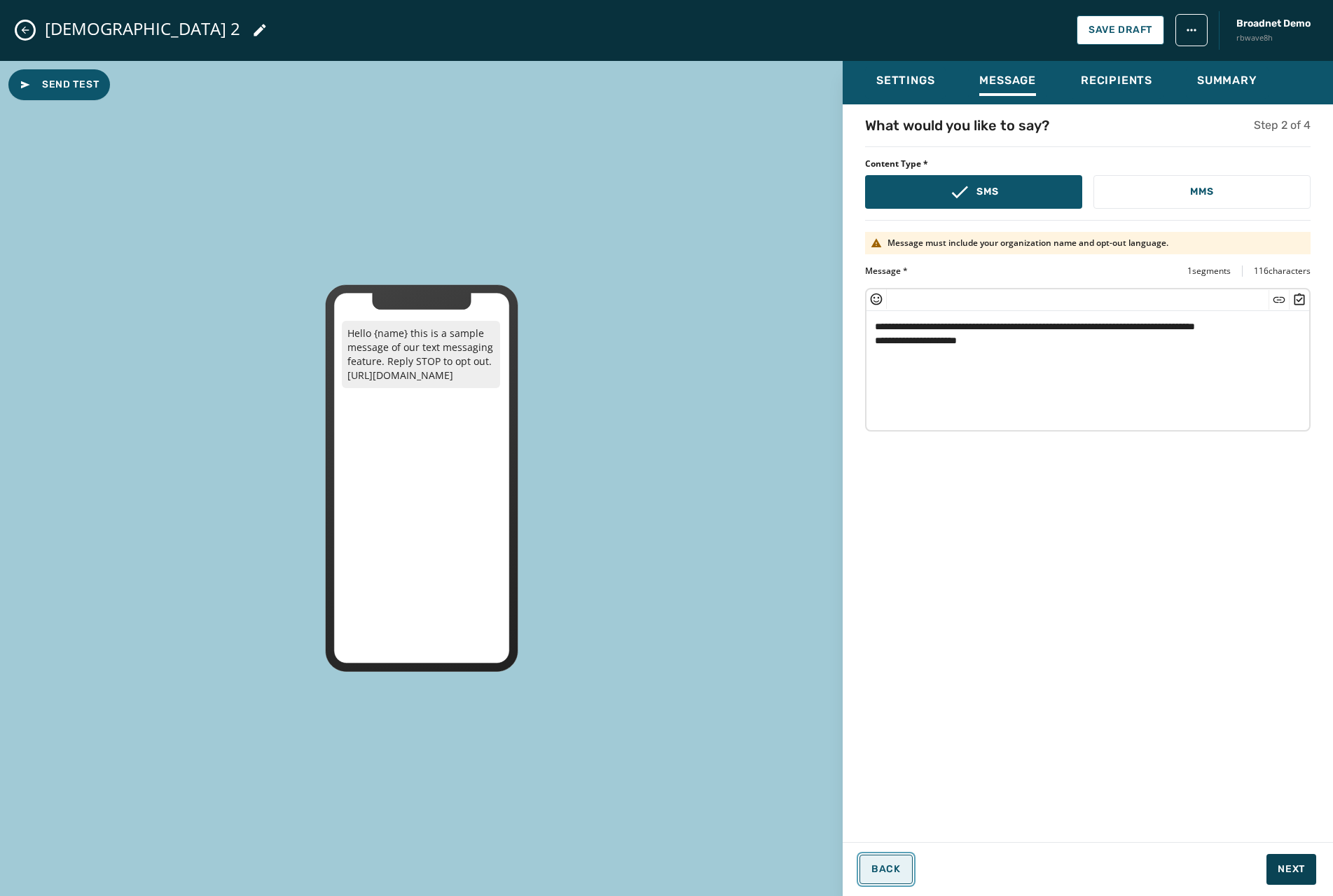 click on "Back" at bounding box center (886, 869) 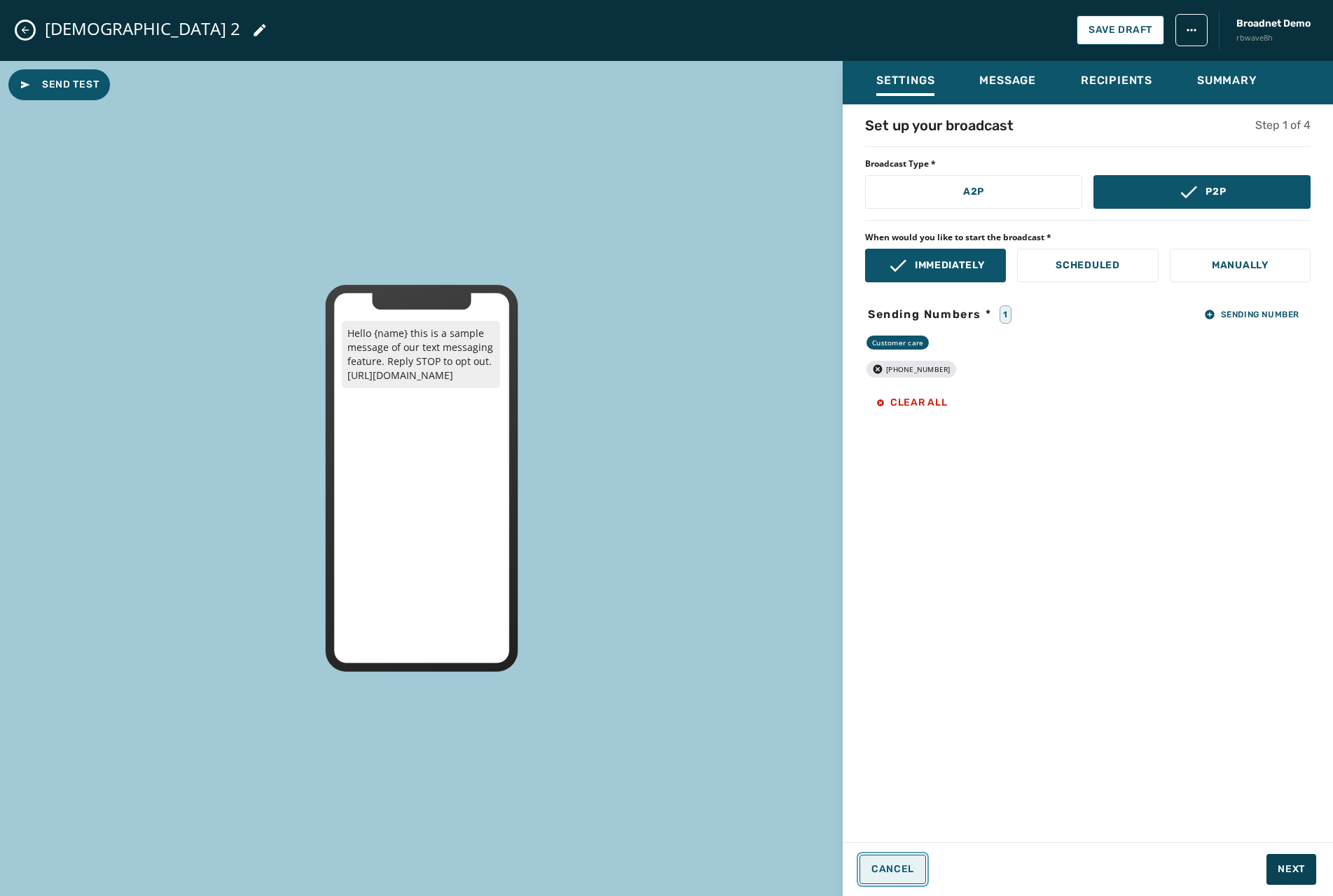 click on "Cancel" at bounding box center [892, 869] 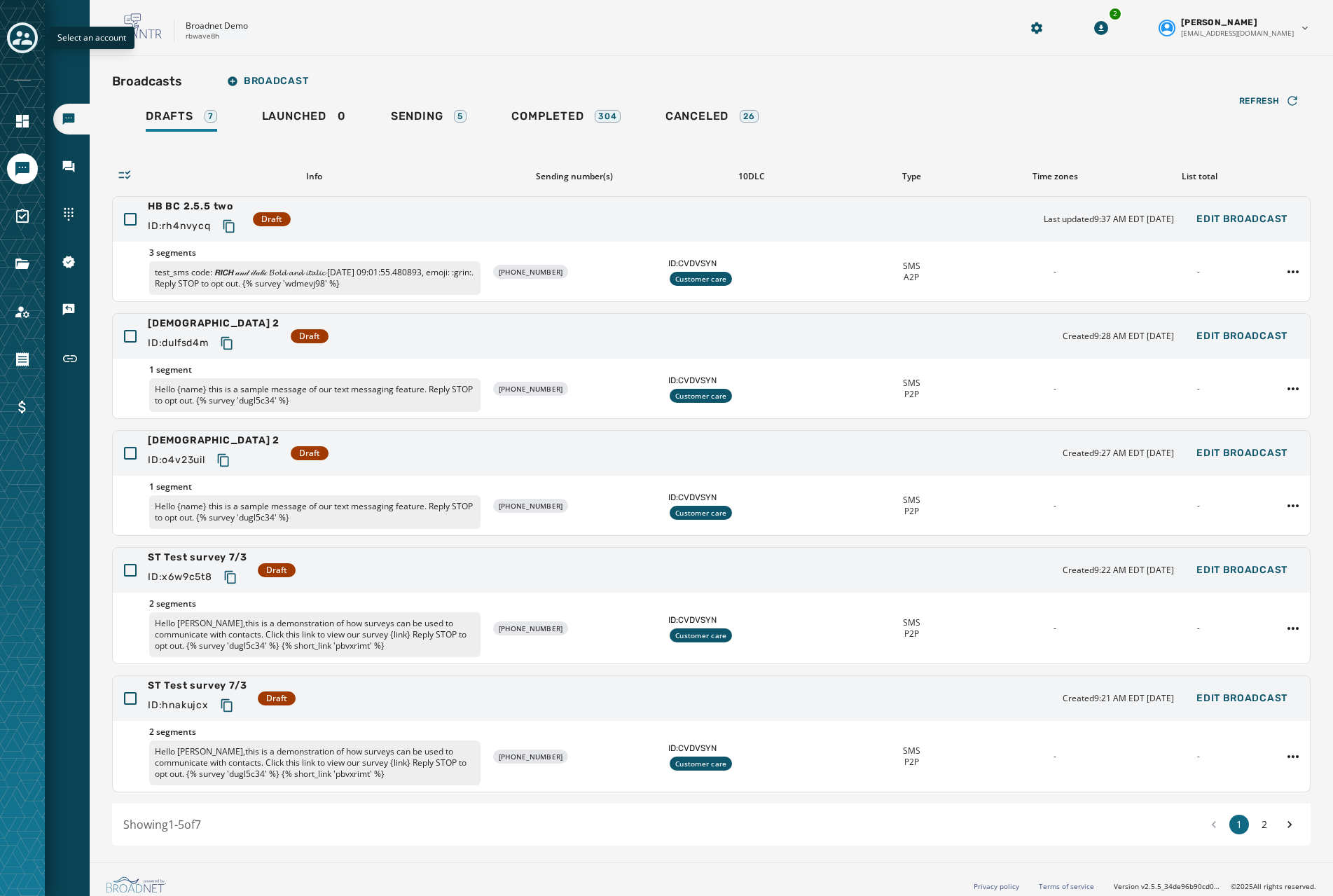click 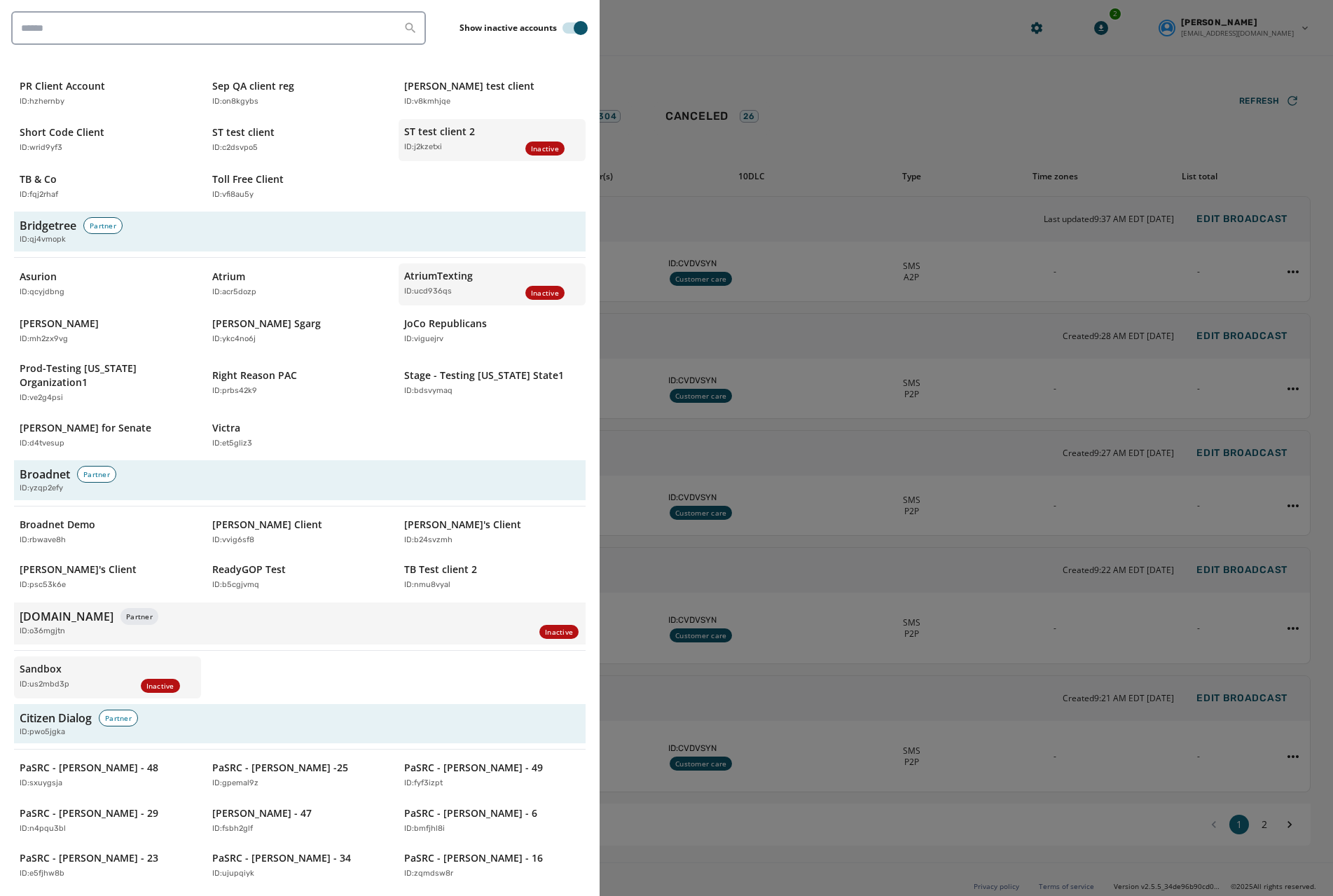 scroll, scrollTop: 771, scrollLeft: 0, axis: vertical 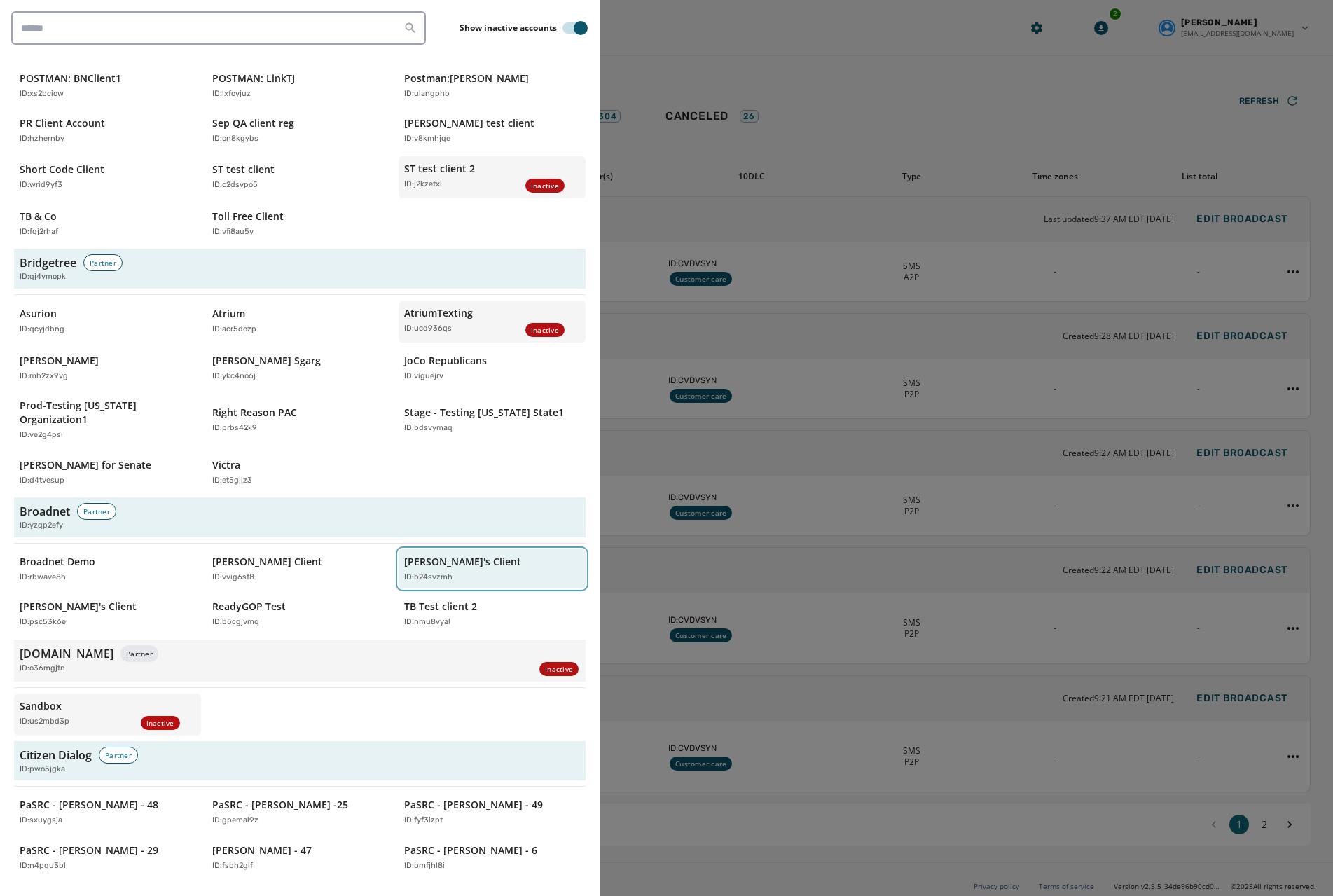 click on "[PERSON_NAME]'s Client ID:  b24svzmh" at bounding box center (485, 569) 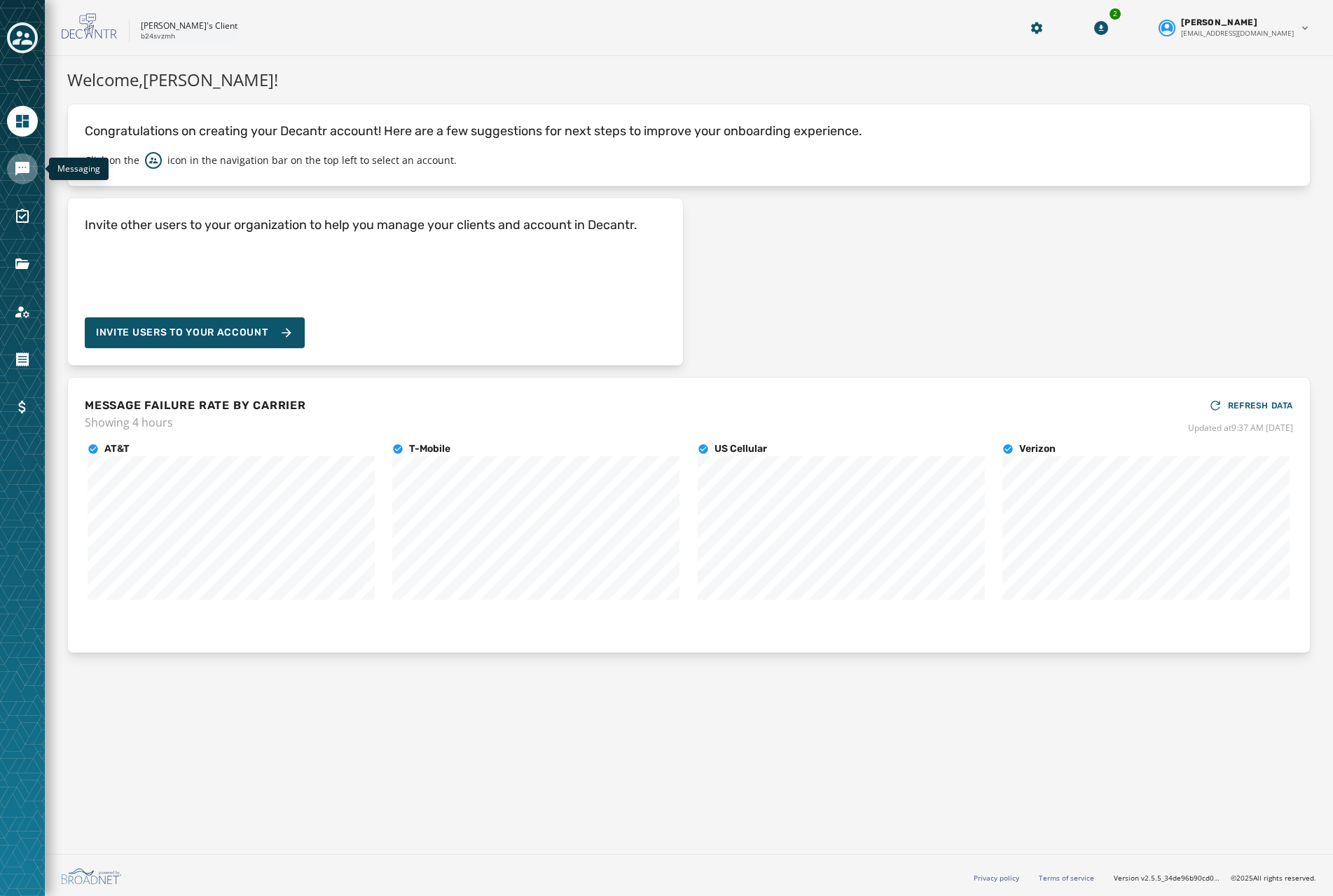 click 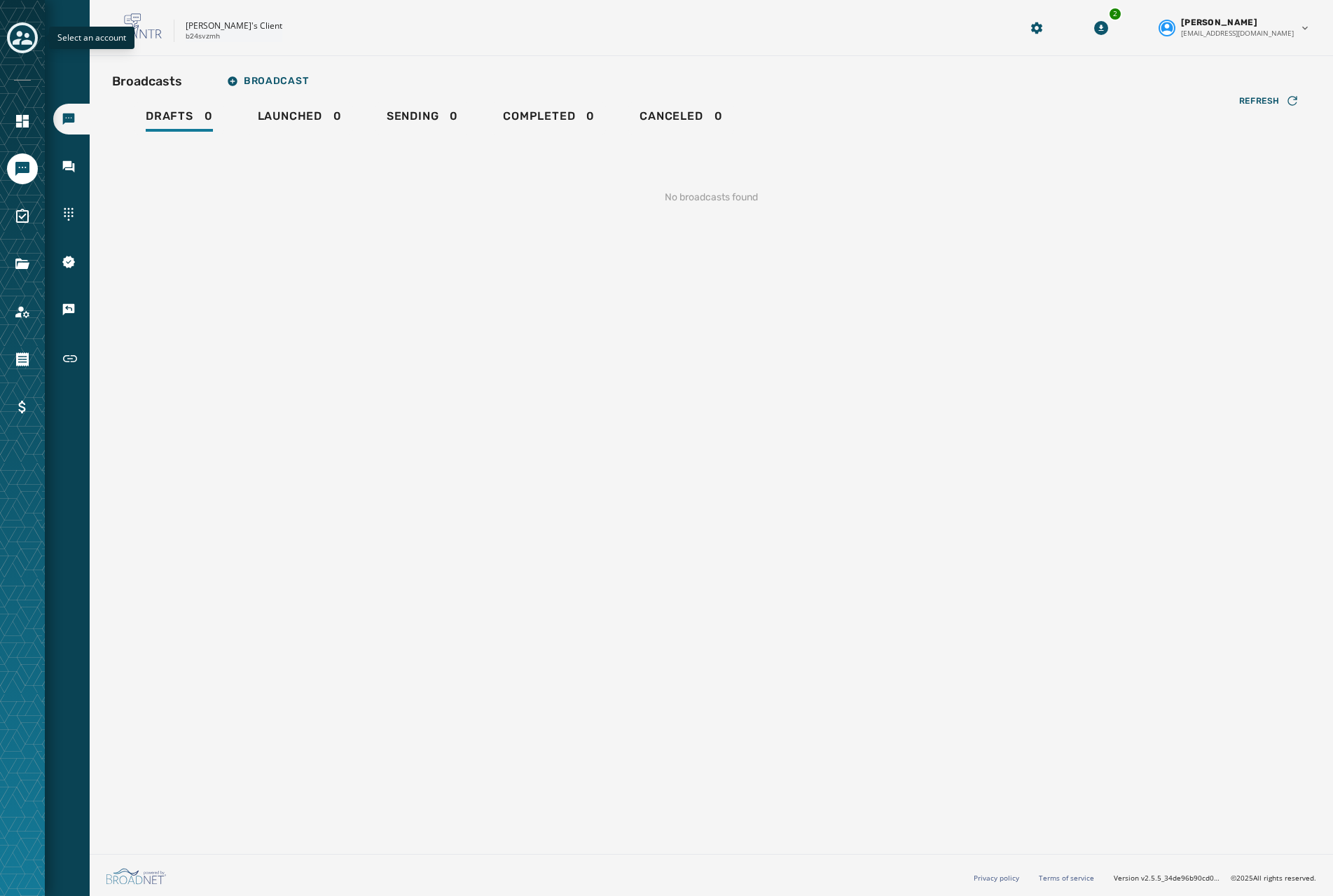 click 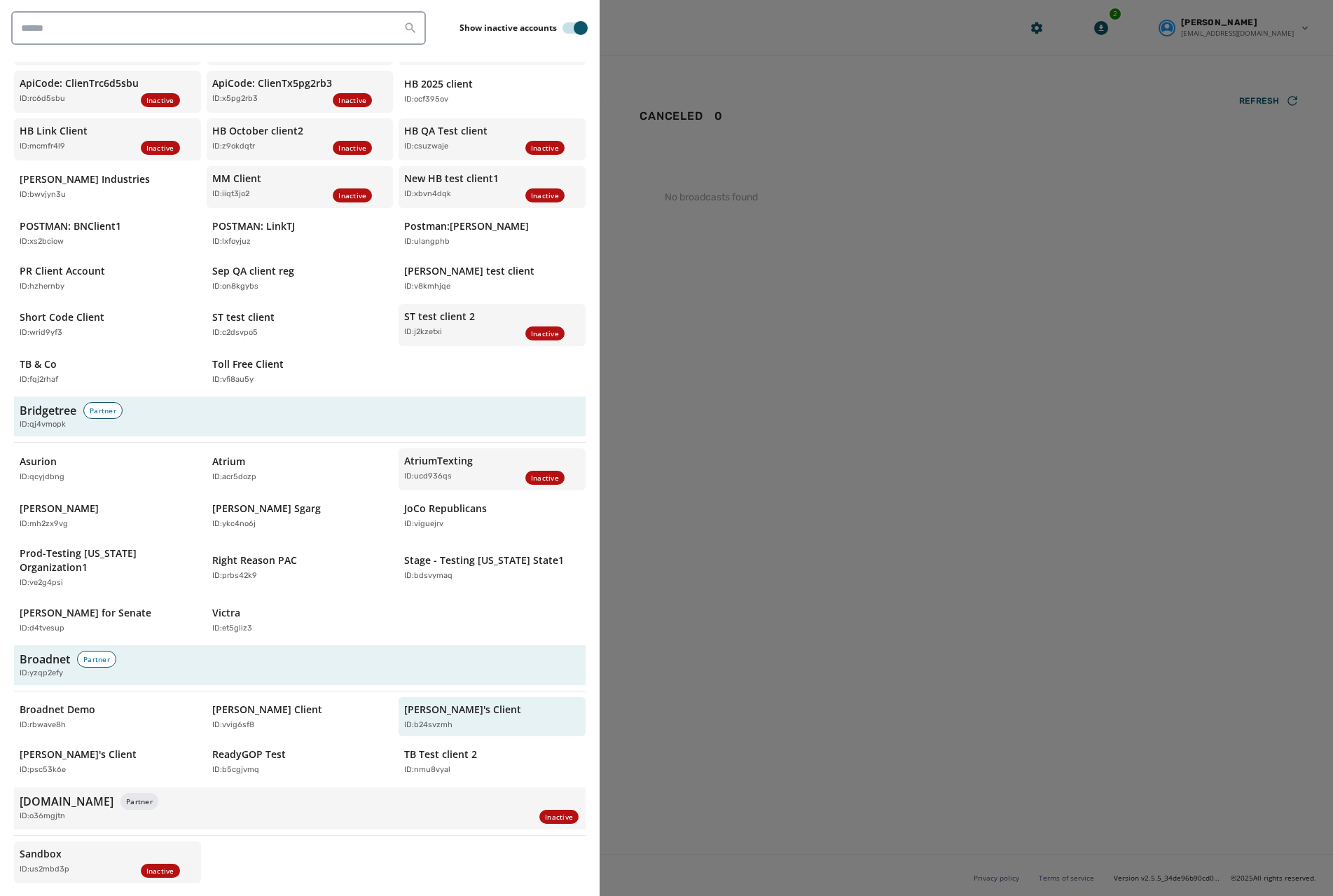 scroll, scrollTop: 630, scrollLeft: 0, axis: vertical 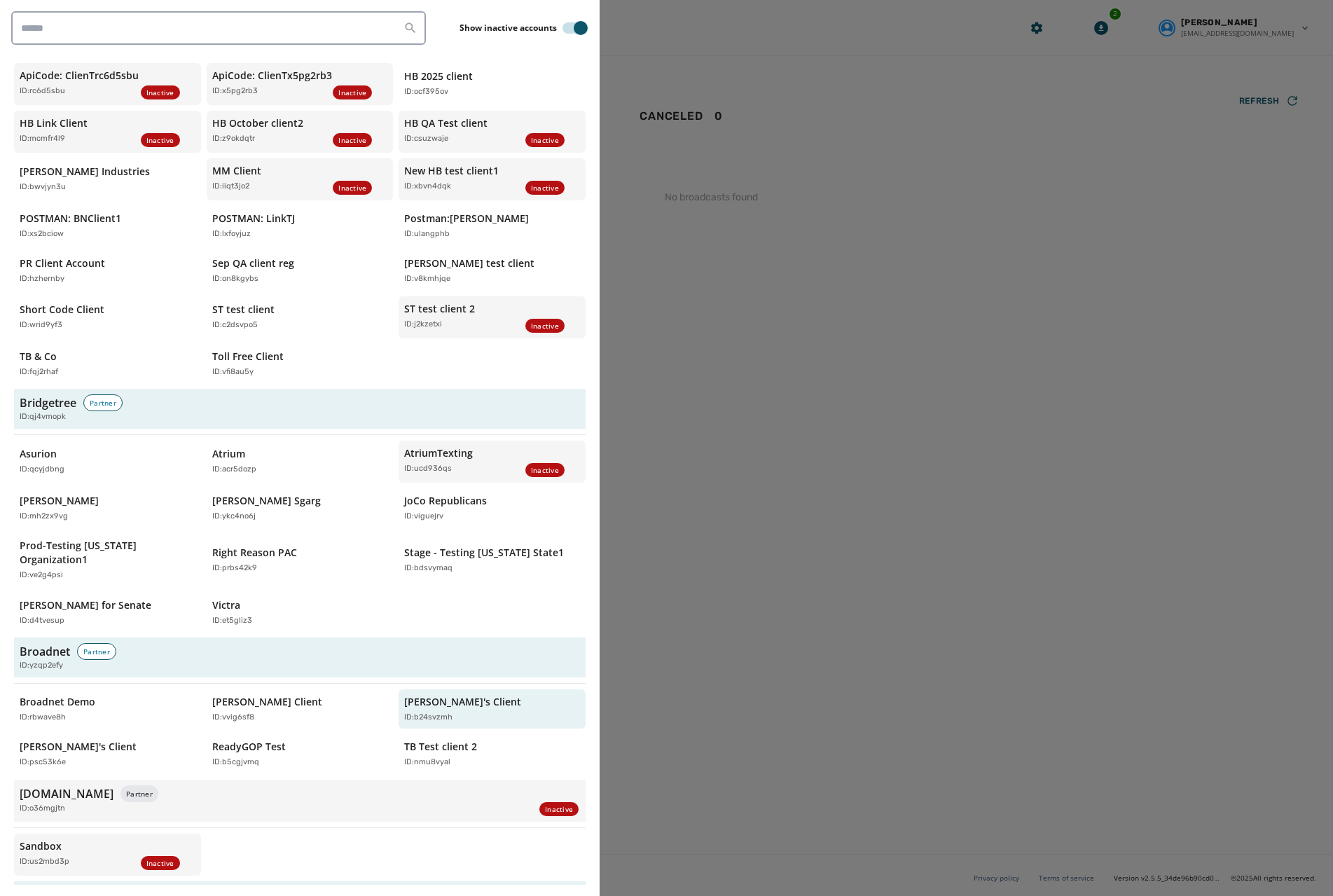click at bounding box center [666, 448] 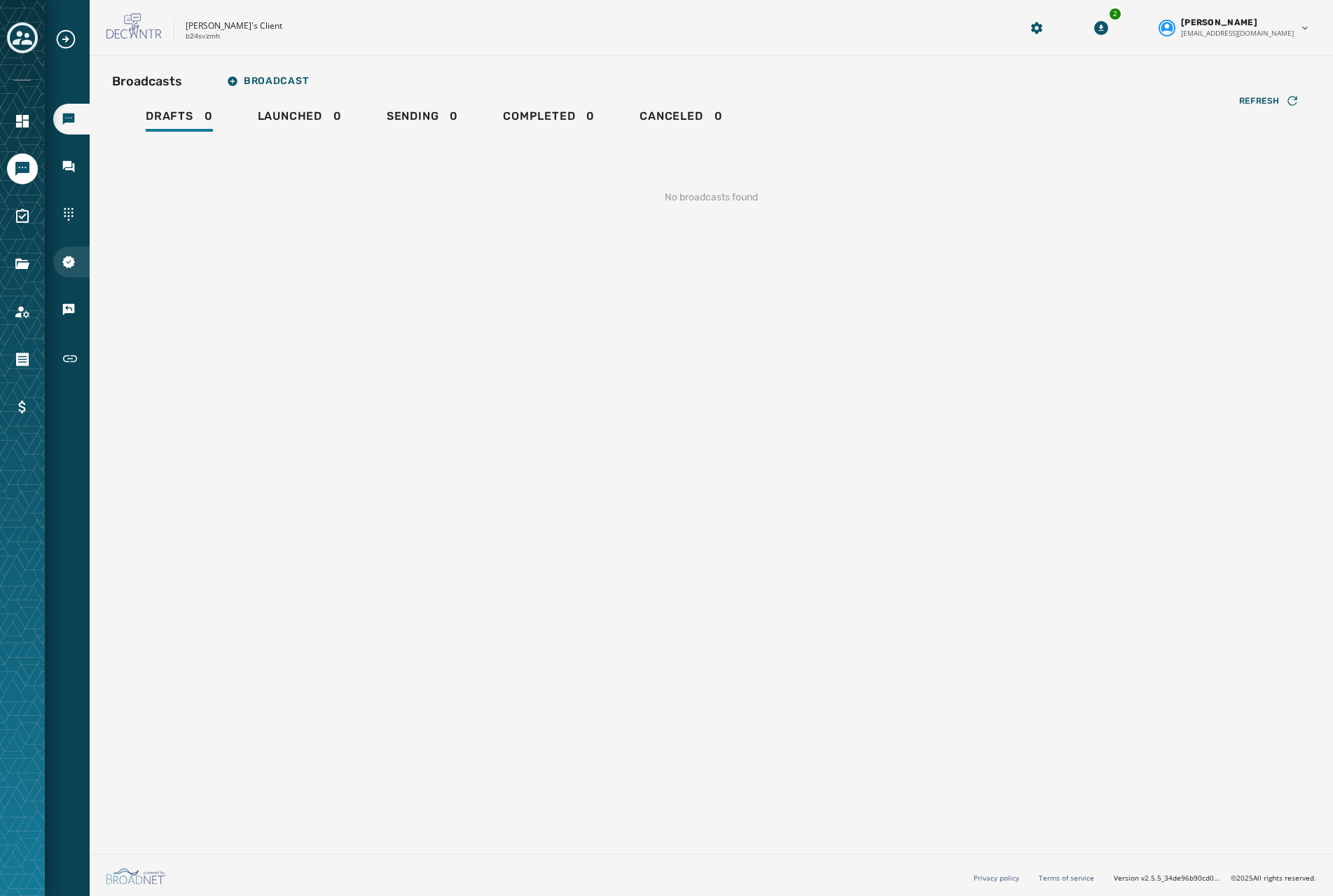 click 